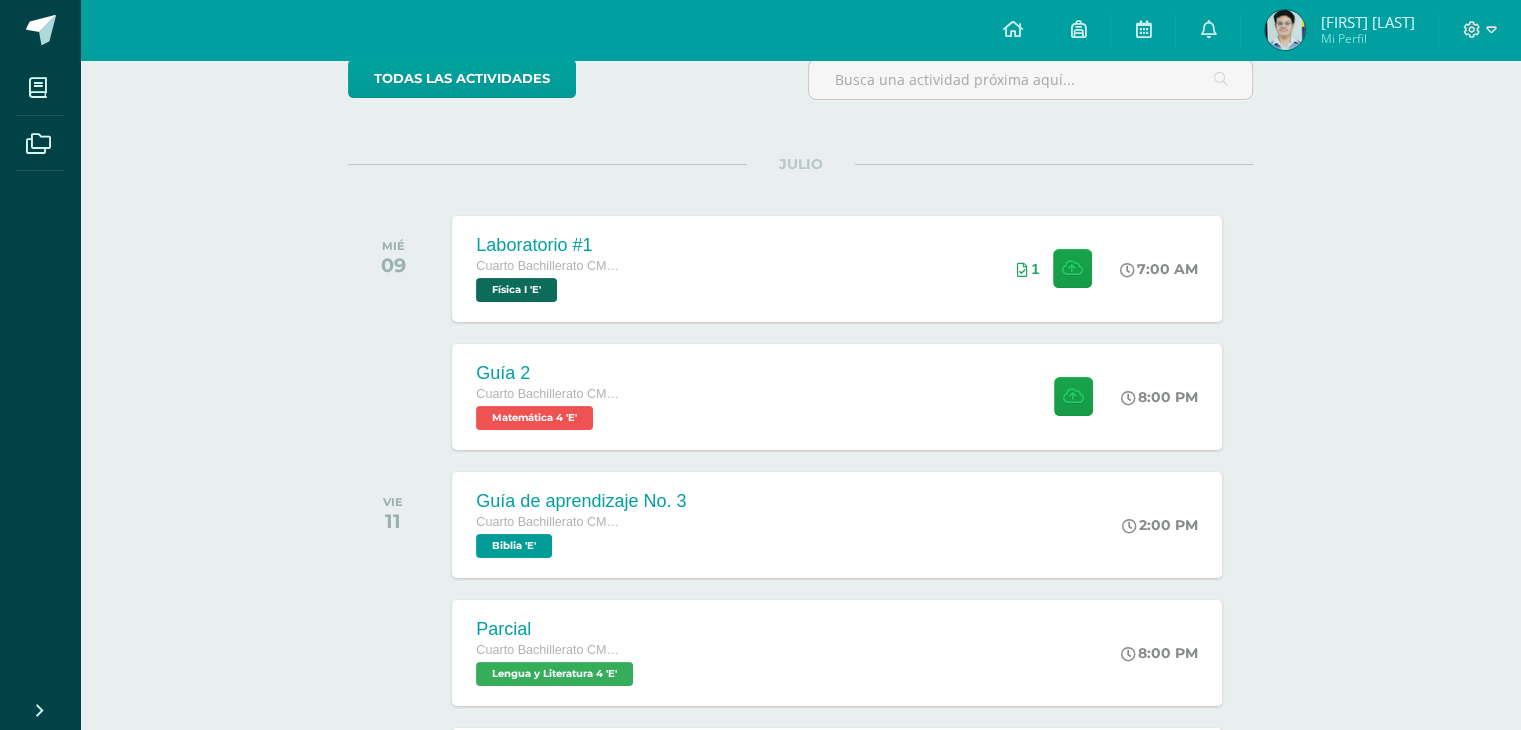 scroll, scrollTop: 200, scrollLeft: 0, axis: vertical 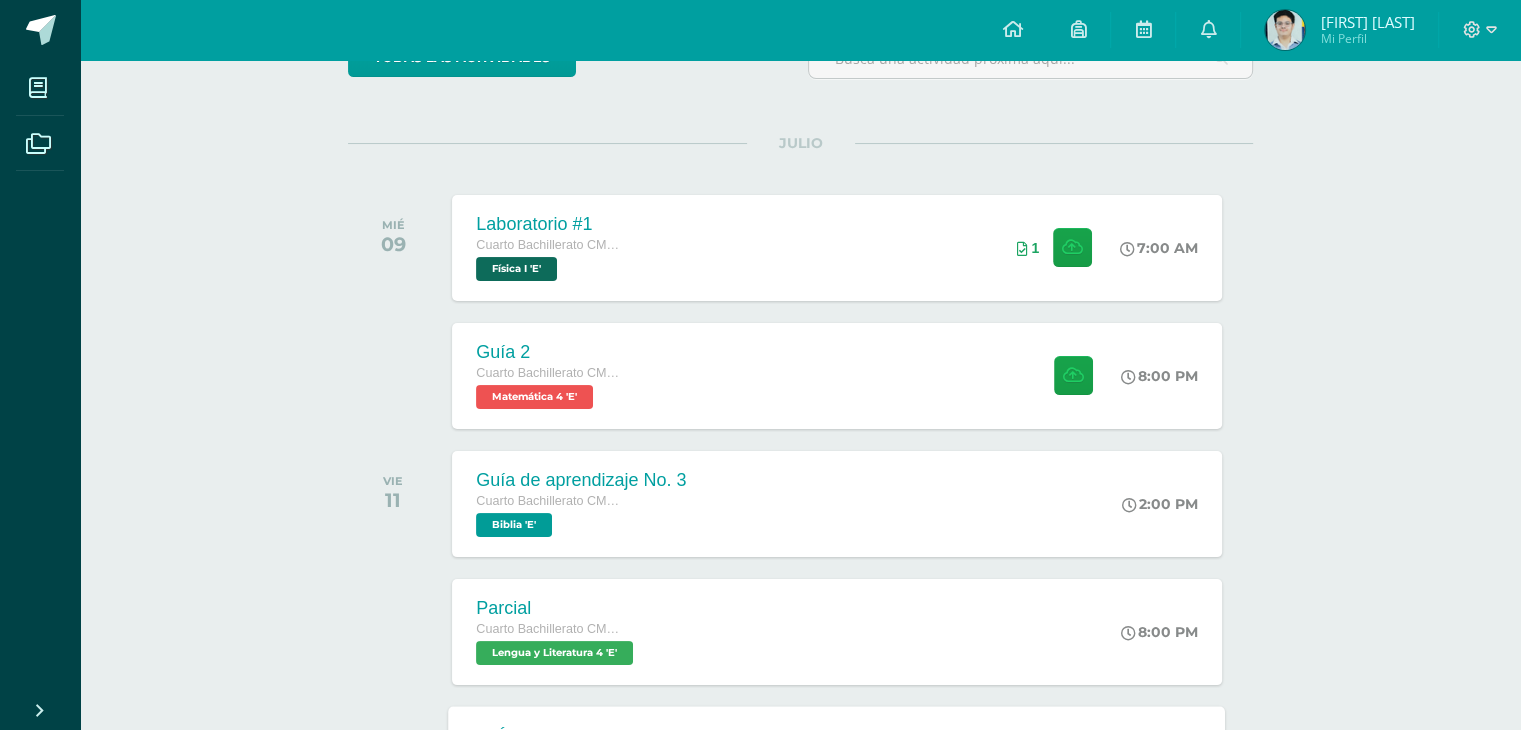 click on "GUÍA DE APRENDIZAJE 2
Cuarto Bachillerato CMP Bachillerato en CCLL con Orientación en Computación
Expresión Artística I 'E'" at bounding box center (582, 759) 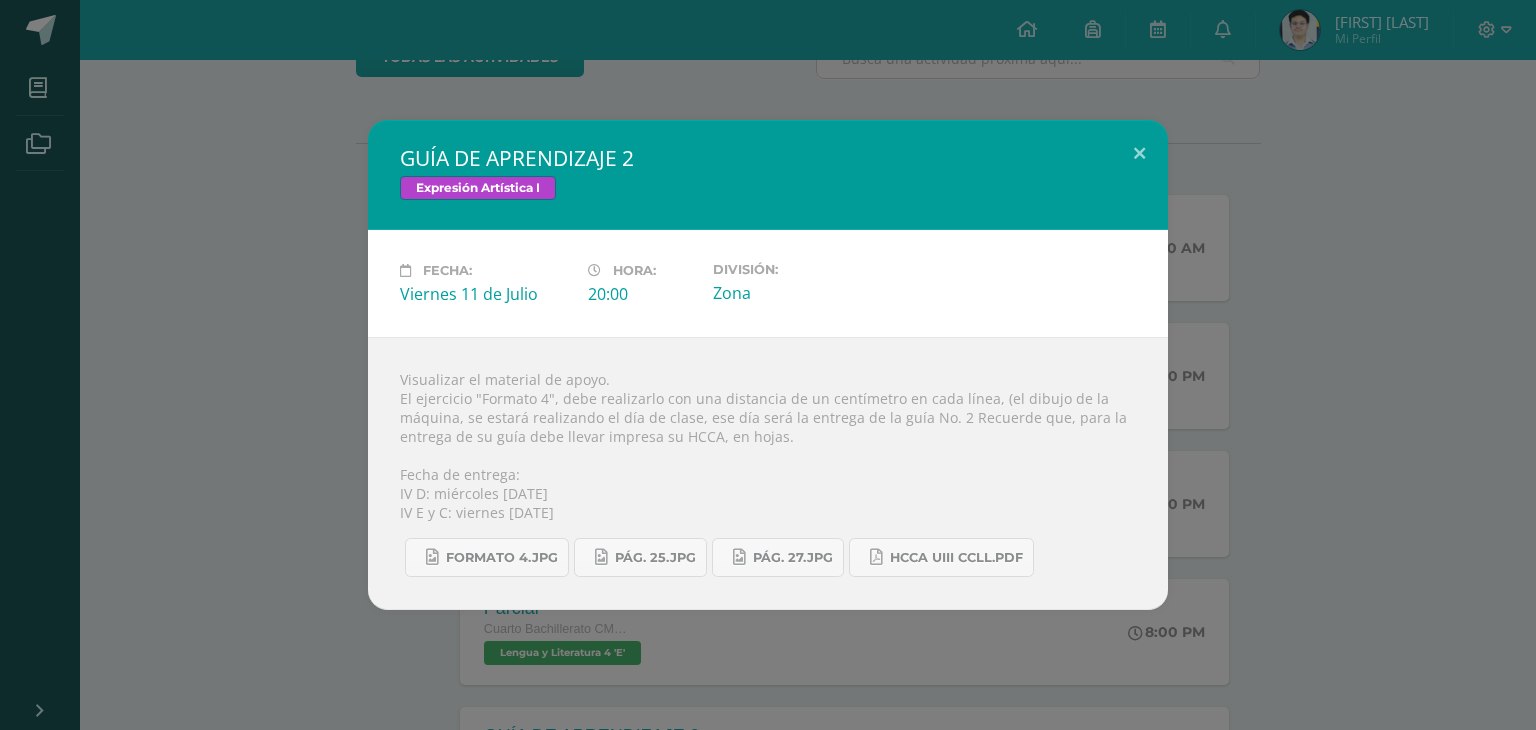 click on "GUÍA DE APRENDIZAJE 2
Expresión Artística I
Fecha:
Viernes [DATE]
Hora:
20:00
División:" at bounding box center (768, 365) 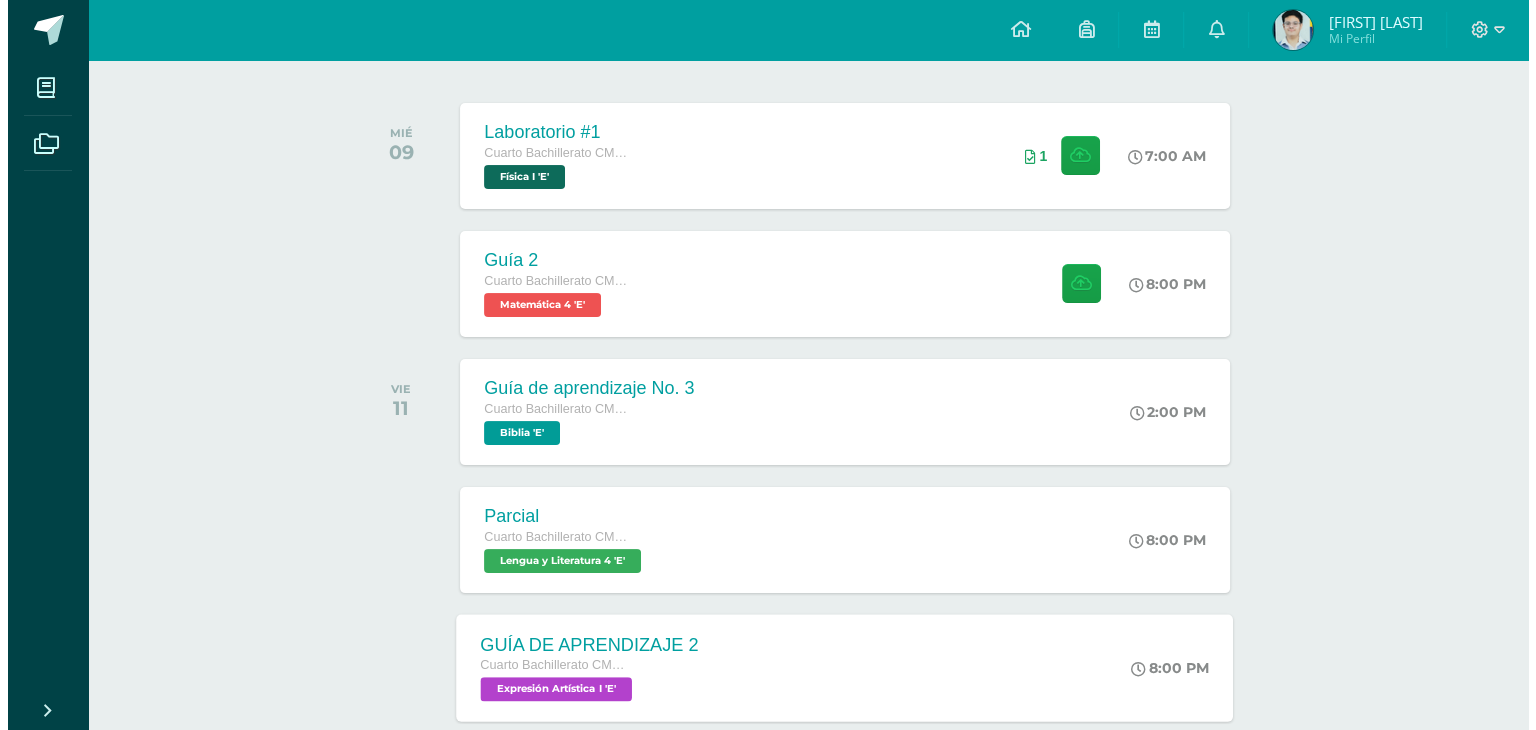 scroll, scrollTop: 300, scrollLeft: 0, axis: vertical 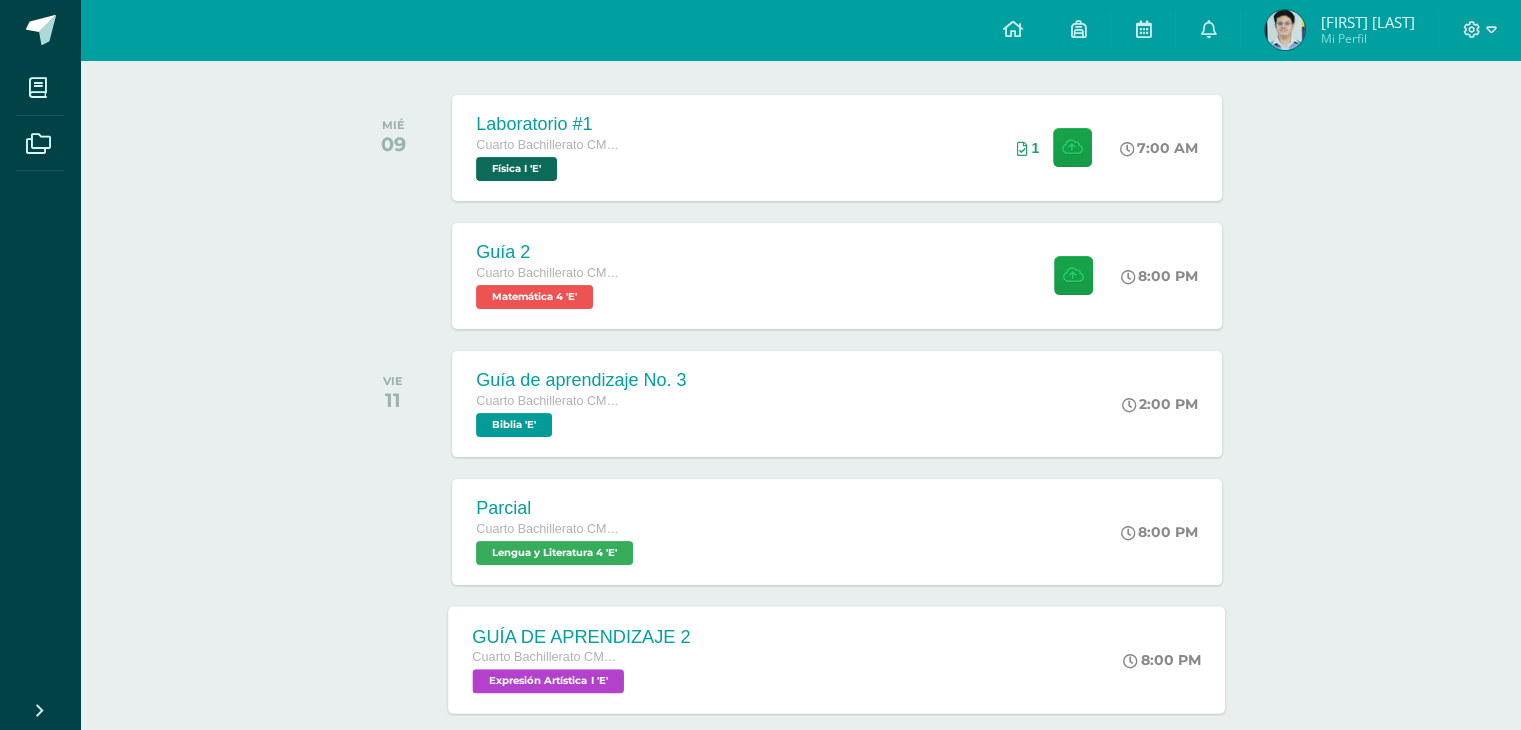 click on "GUÍA DE APRENDIZAJE 2" at bounding box center (582, 636) 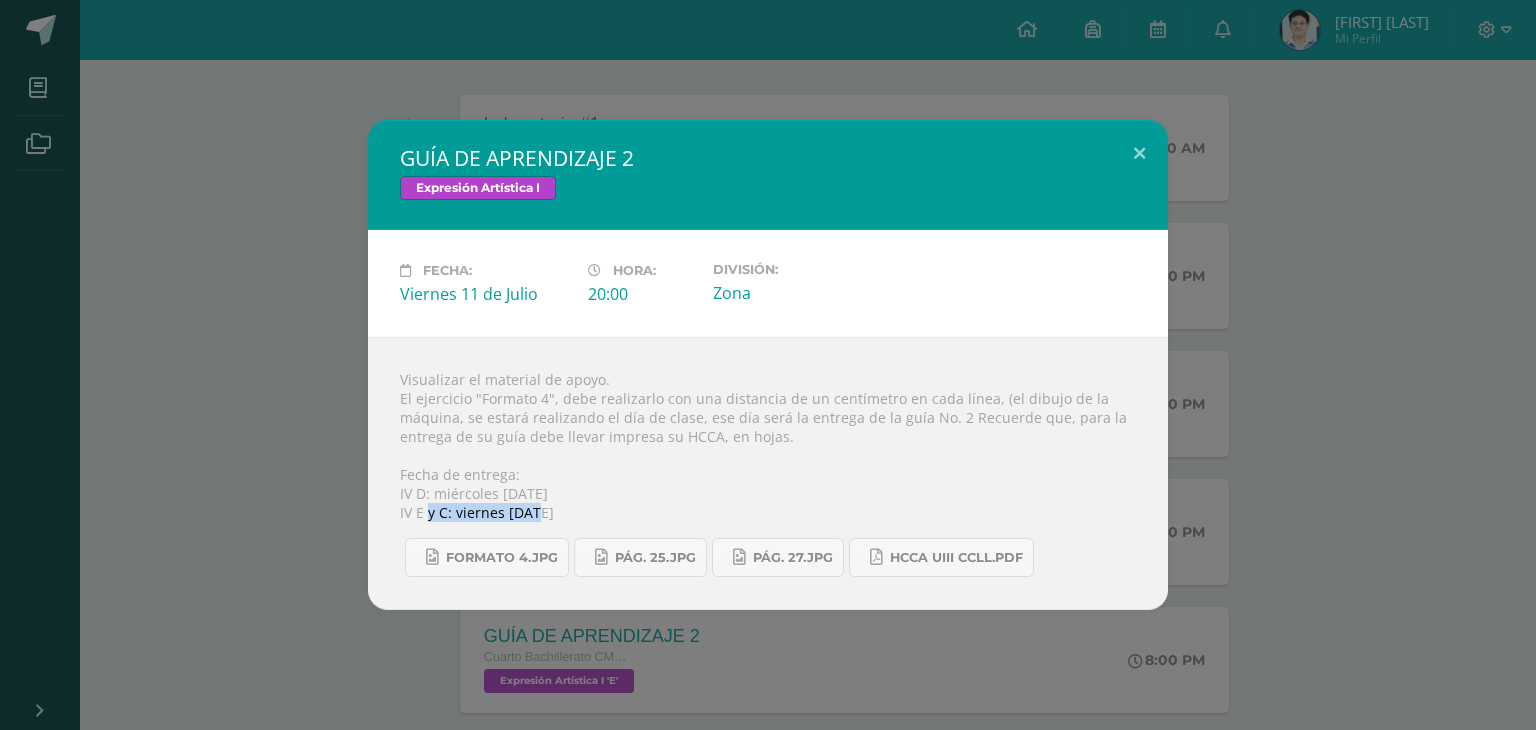 drag, startPoint x: 430, startPoint y: 517, endPoint x: 529, endPoint y: 505, distance: 99.724625 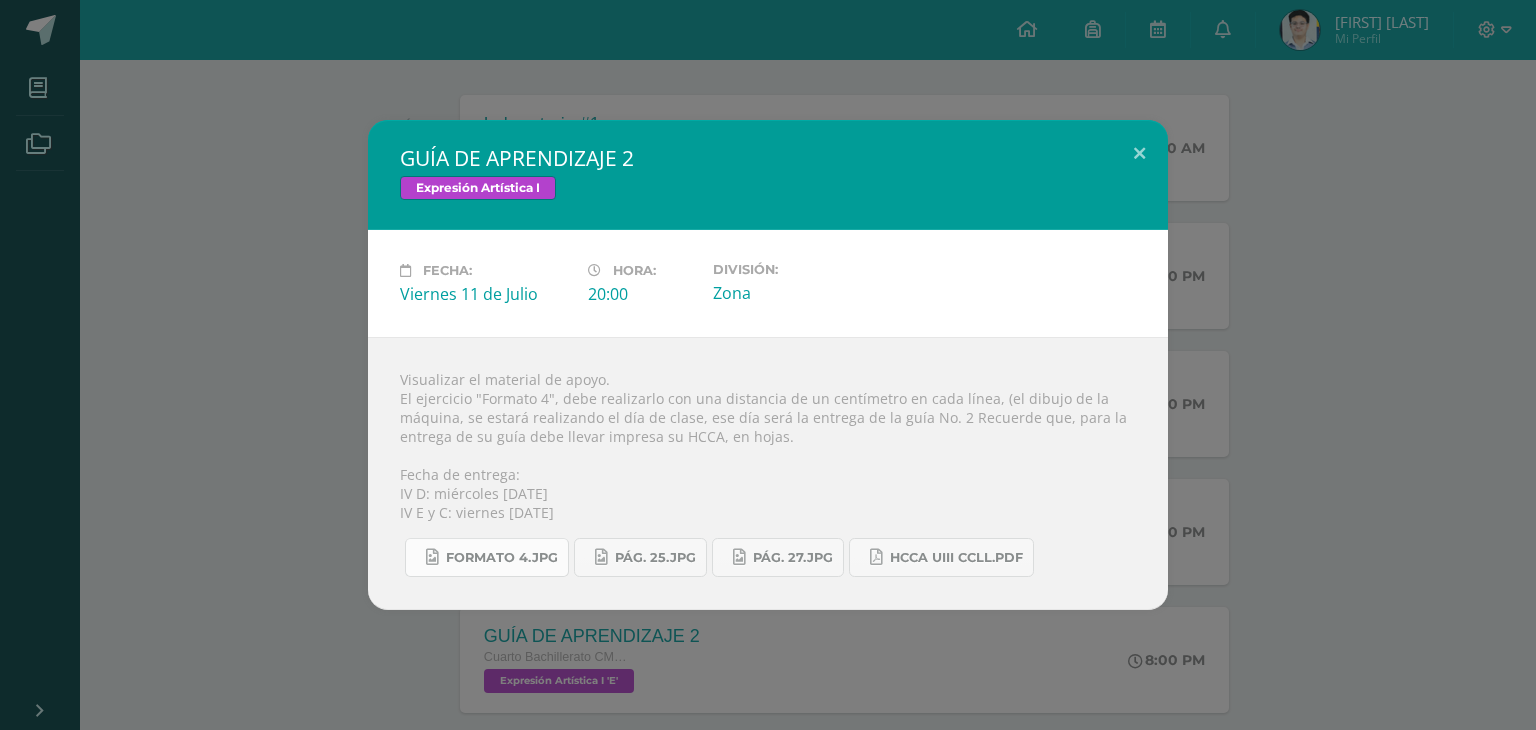 click on "Formato 4.jpg" at bounding box center (502, 558) 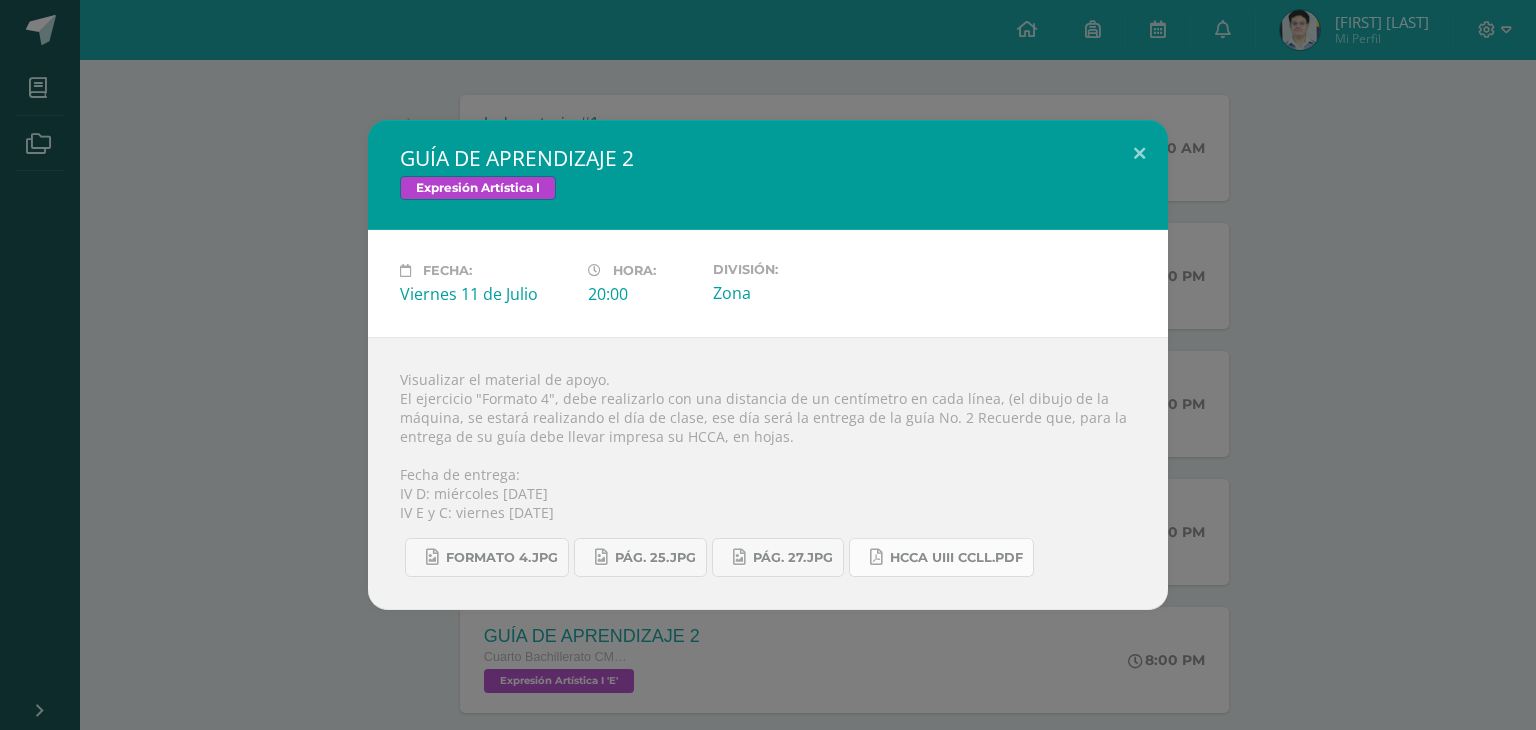 click on "HCCA UIII CCLL.pdf" at bounding box center [956, 558] 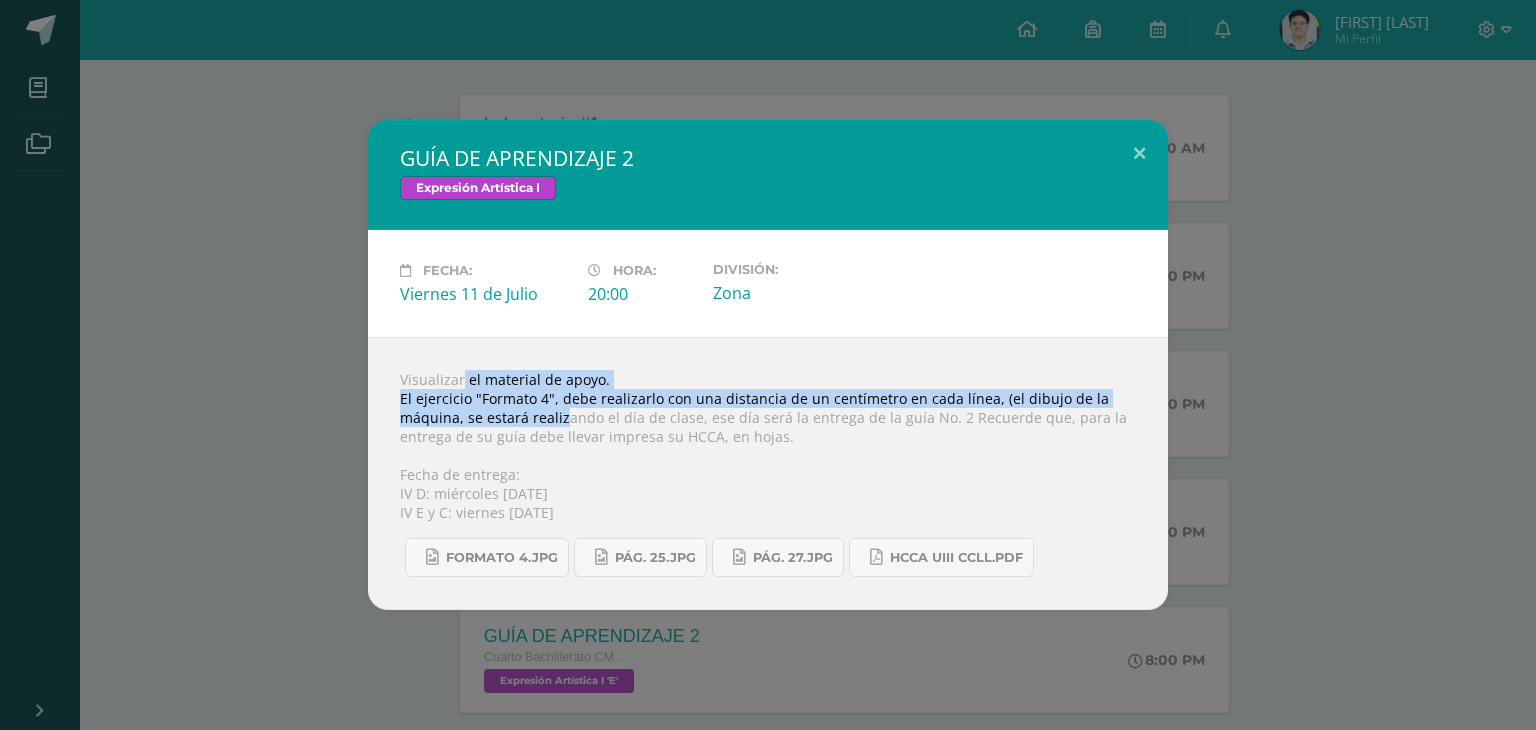 drag, startPoint x: 454, startPoint y: 374, endPoint x: 534, endPoint y: 409, distance: 87.32124 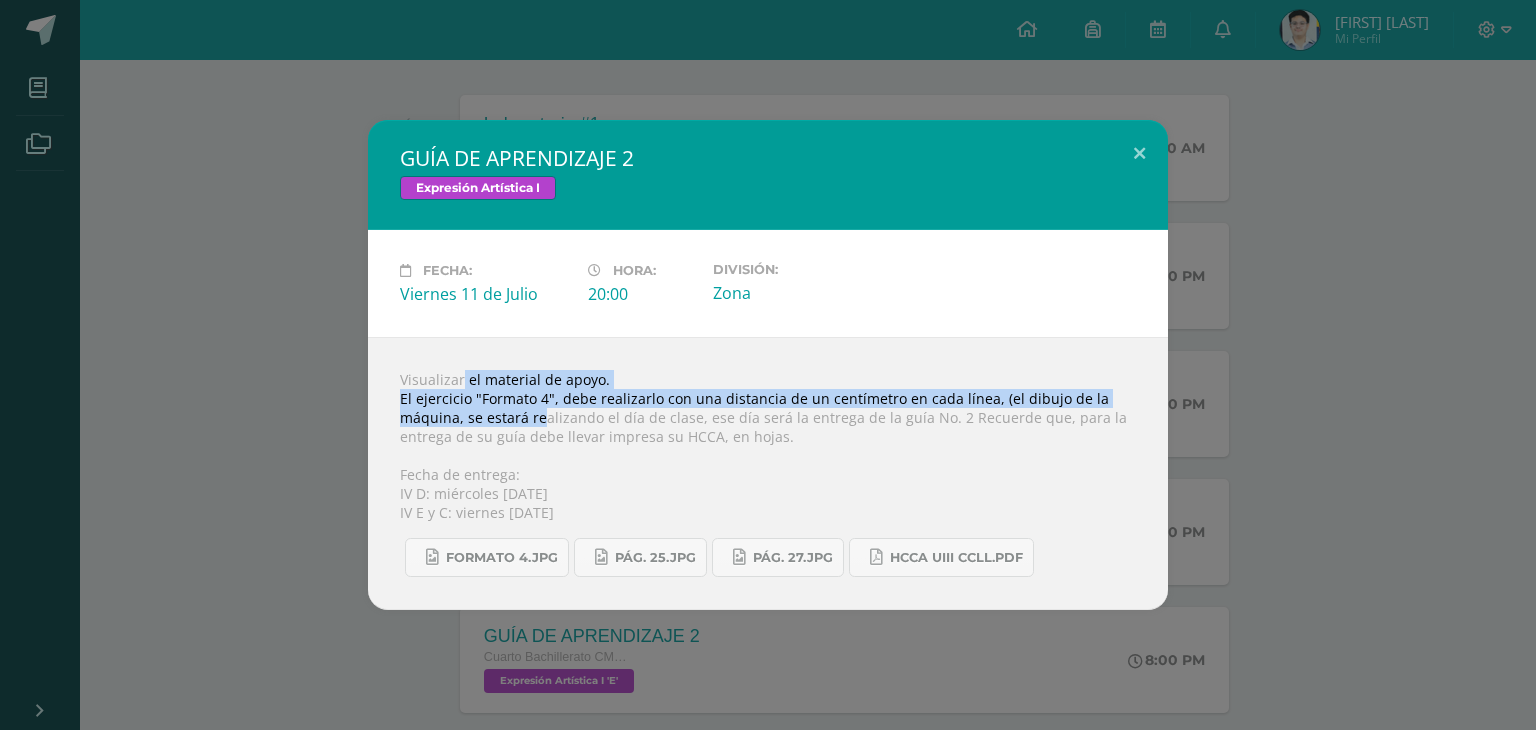 click on "Visualizar el material de apoyo. El ejercicio "Formato 4", debe realizarlo con una distancia de un centímetro en cada línea, (el dibujo de la máquina, se estará realizando el día de clase, ese día será la entrega de la guía No. 2  Recuerde que, para la entrega de su guía debe llevar impresa su HCCA, en hojas. Fecha de entrega: IV D: miércoles [DATE] IV E y C: viernes [DATE]
Formato 4.jpg
Pág. 25.jpg
Pág. 27.jpg
HCCA UIII CCLL.pdf" at bounding box center [768, 473] 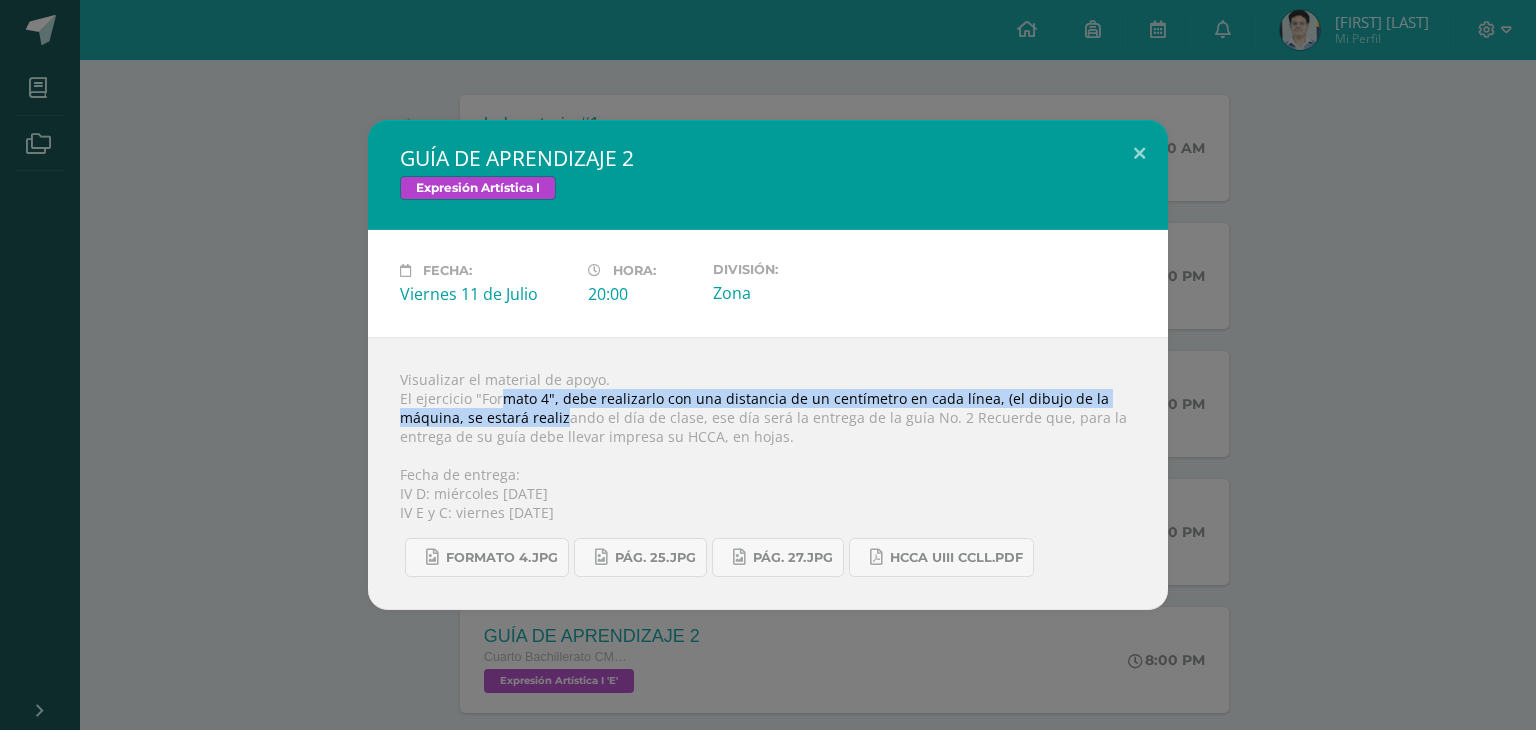 drag, startPoint x: 496, startPoint y: 398, endPoint x: 521, endPoint y: 419, distance: 32.649654 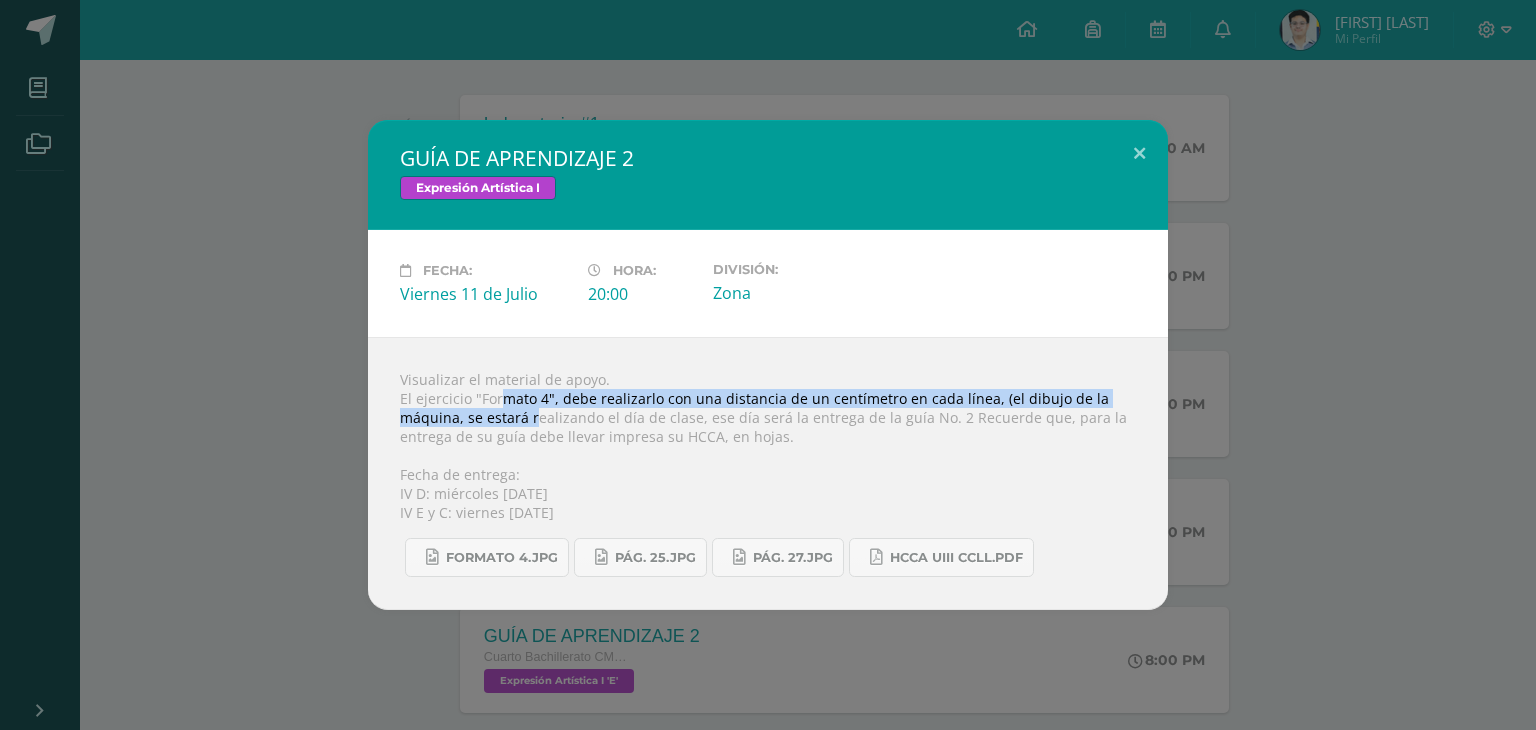 click on "Visualizar el material de apoyo. El ejercicio "Formato 4", debe realizarlo con una distancia de un centímetro en cada línea, (el dibujo de la máquina, se estará realizando el día de clase, ese día será la entrega de la guía No. 2  Recuerde que, para la entrega de su guía debe llevar impresa su HCCA, en hojas. Fecha de entrega: IV D: miércoles [DATE] IV E y C: viernes [DATE]
Formato 4.jpg
Pág. 25.jpg
Pág. 27.jpg
HCCA UIII CCLL.pdf" at bounding box center (768, 473) 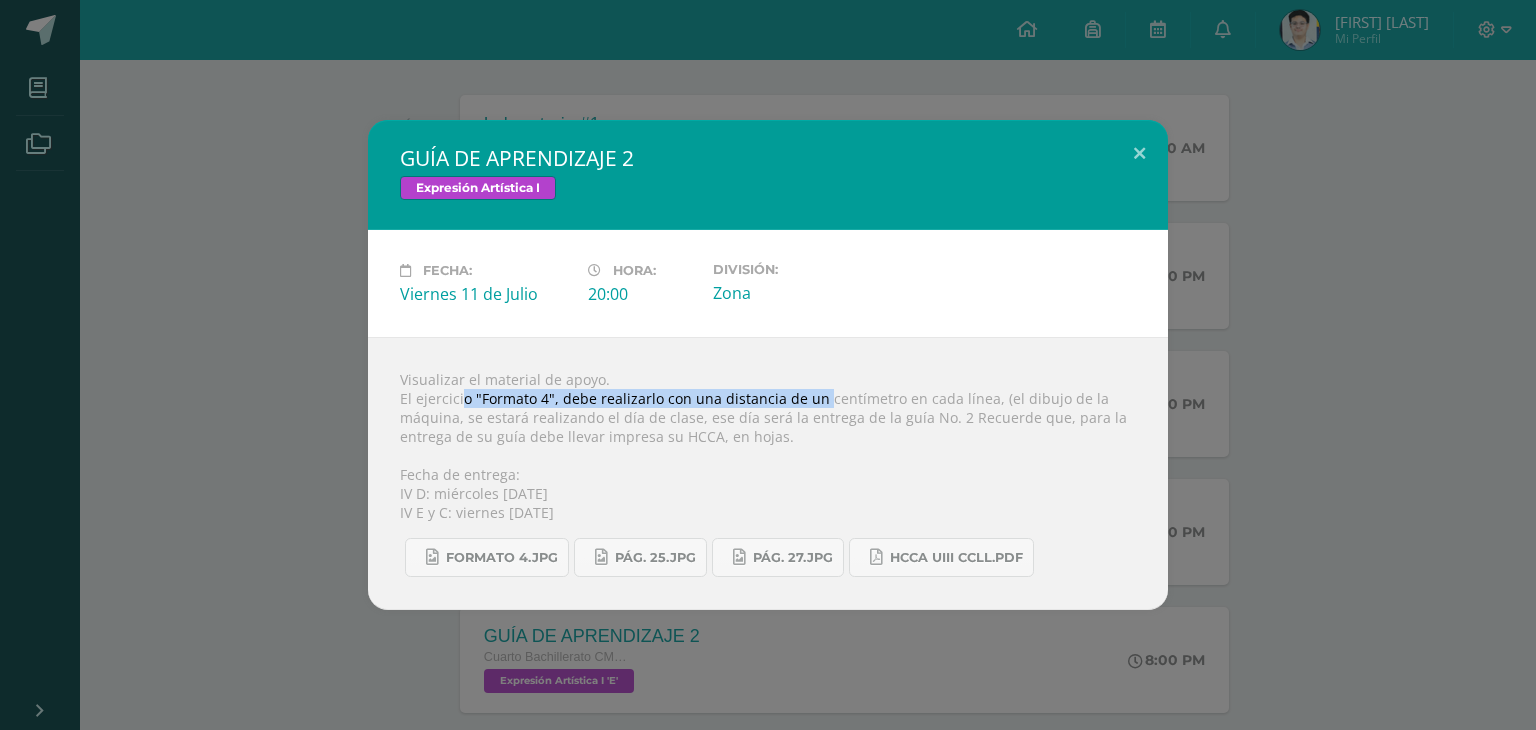 drag, startPoint x: 460, startPoint y: 401, endPoint x: 818, endPoint y: 396, distance: 358.0349 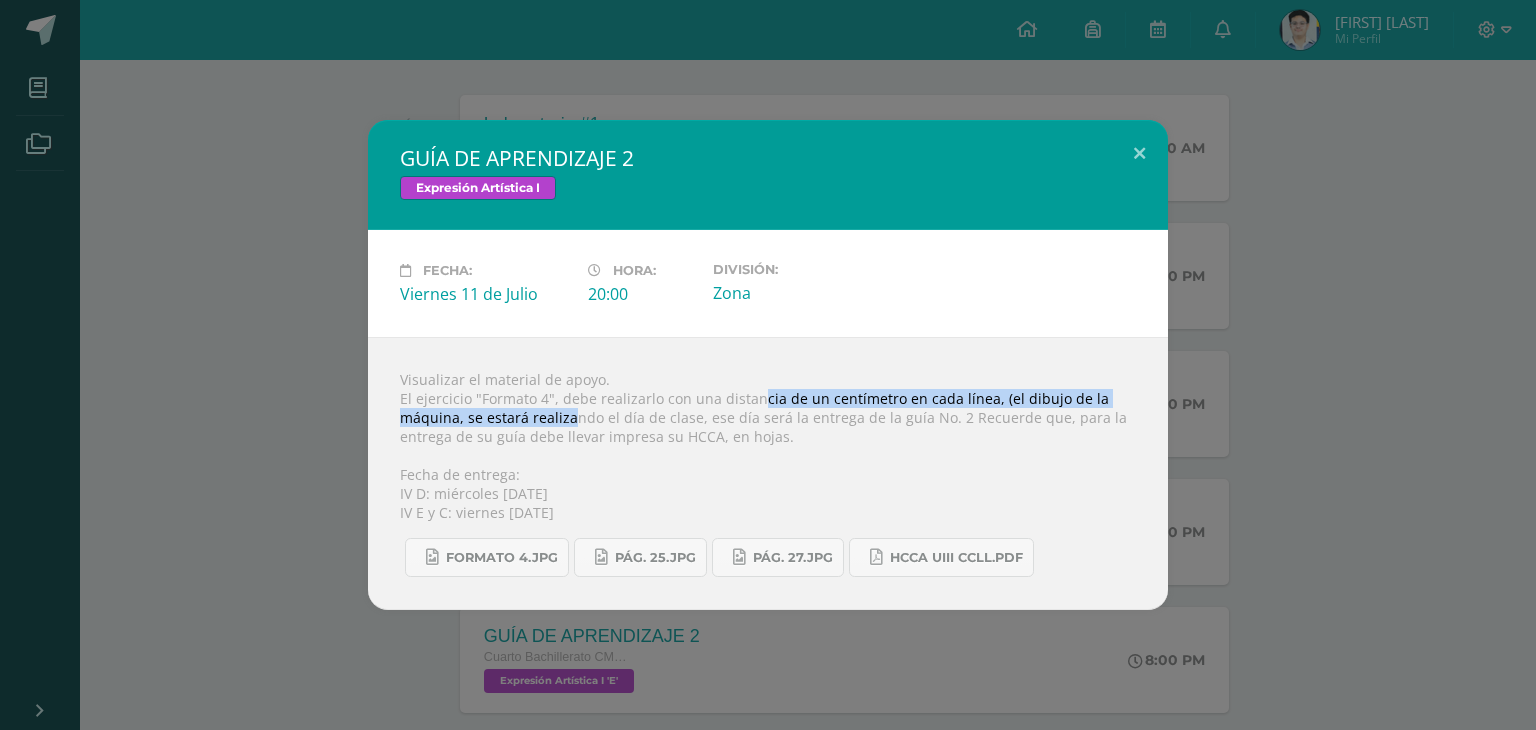 drag, startPoint x: 757, startPoint y: 396, endPoint x: 572, endPoint y: 419, distance: 186.42424 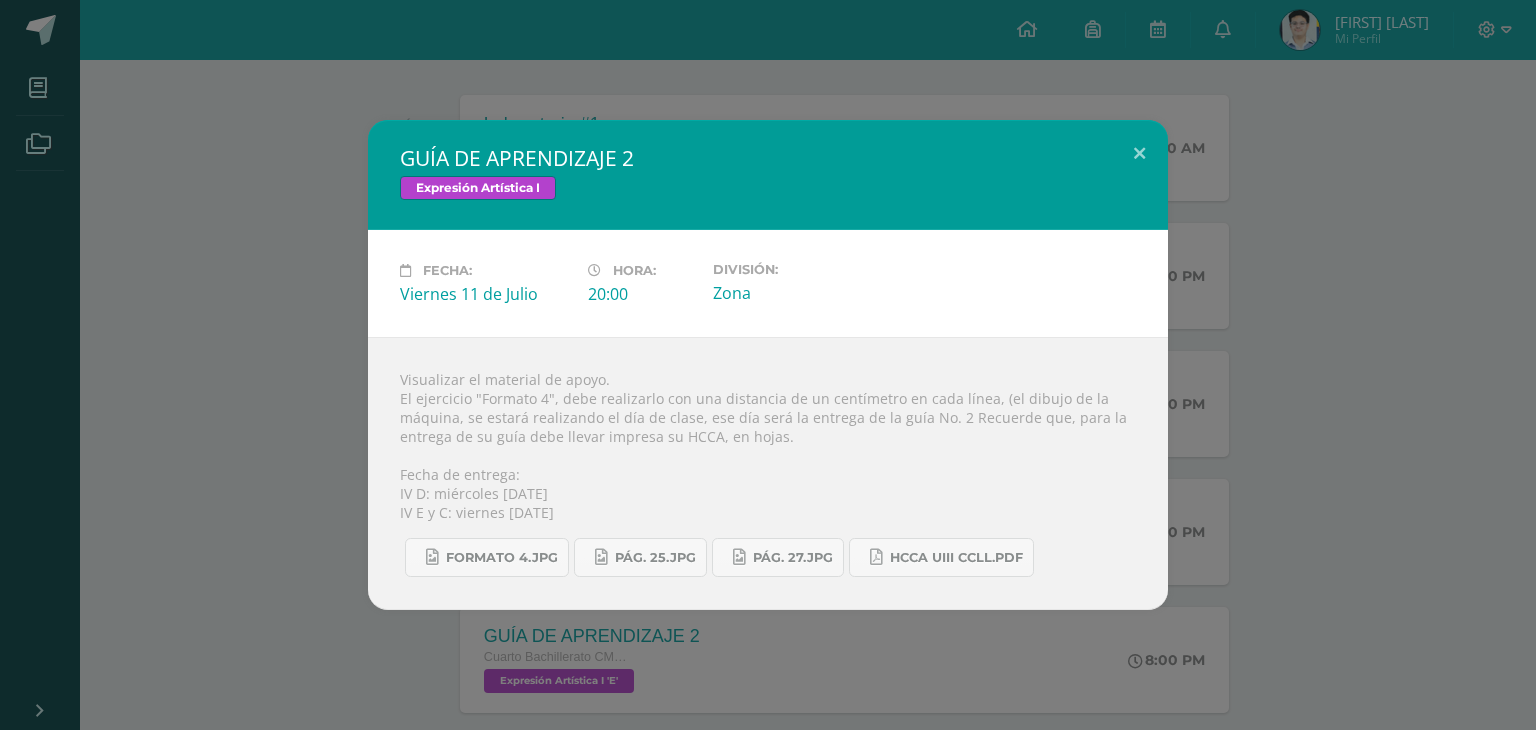 click on "Visualizar el material de apoyo. El ejercicio "Formato 4", debe realizarlo con una distancia de un centímetro en cada línea, (el dibujo de la máquina, se estará realizando el día de clase, ese día será la entrega de la guía No. 2  Recuerde que, para la entrega de su guía debe llevar impresa su HCCA, en hojas. Fecha de entrega: IV D: miércoles [DATE] IV E y C: viernes [DATE]
Formato 4.jpg
Pág. 25.jpg
Pág. 27.jpg
HCCA UIII CCLL.pdf" at bounding box center [768, 473] 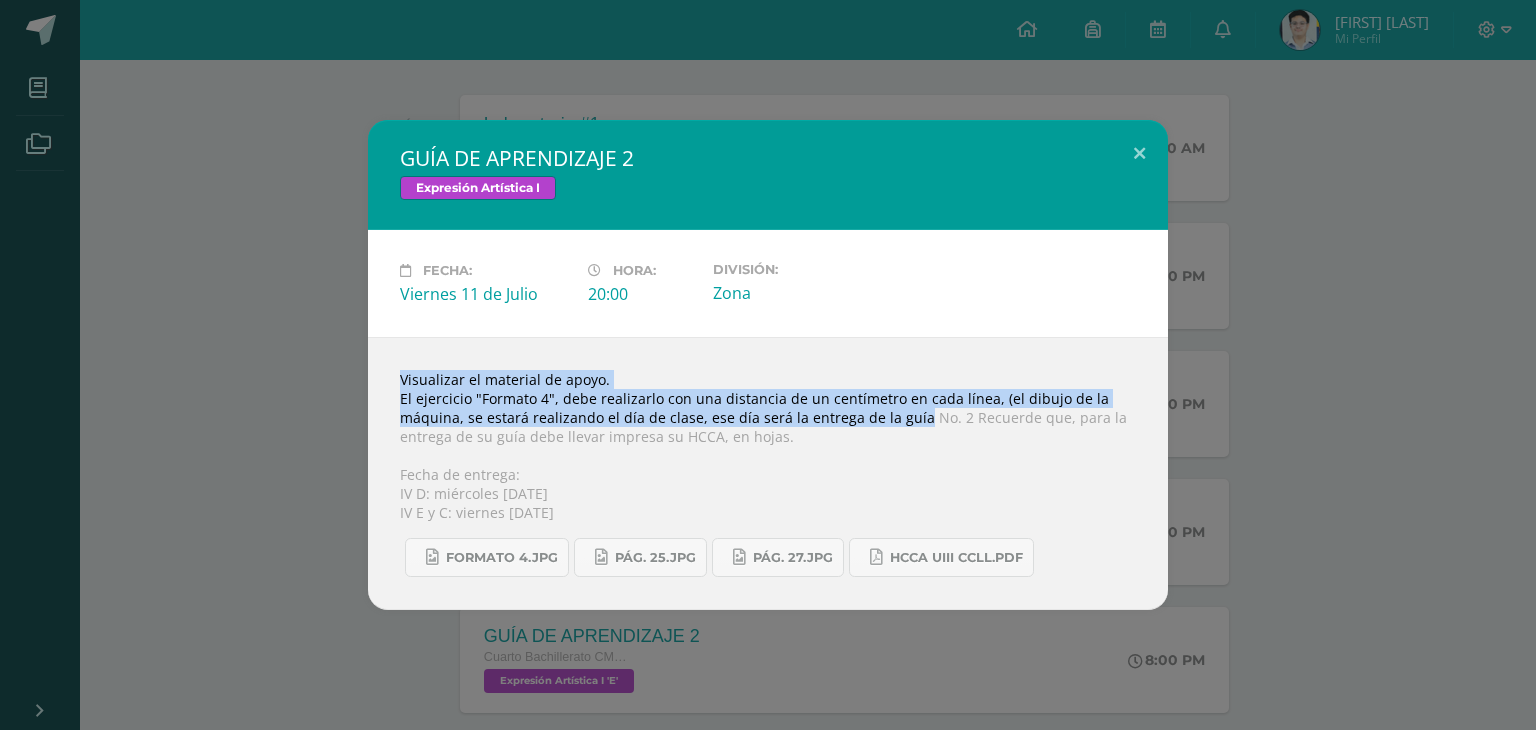 drag, startPoint x: 865, startPoint y: 377, endPoint x: 908, endPoint y: 410, distance: 54.20332 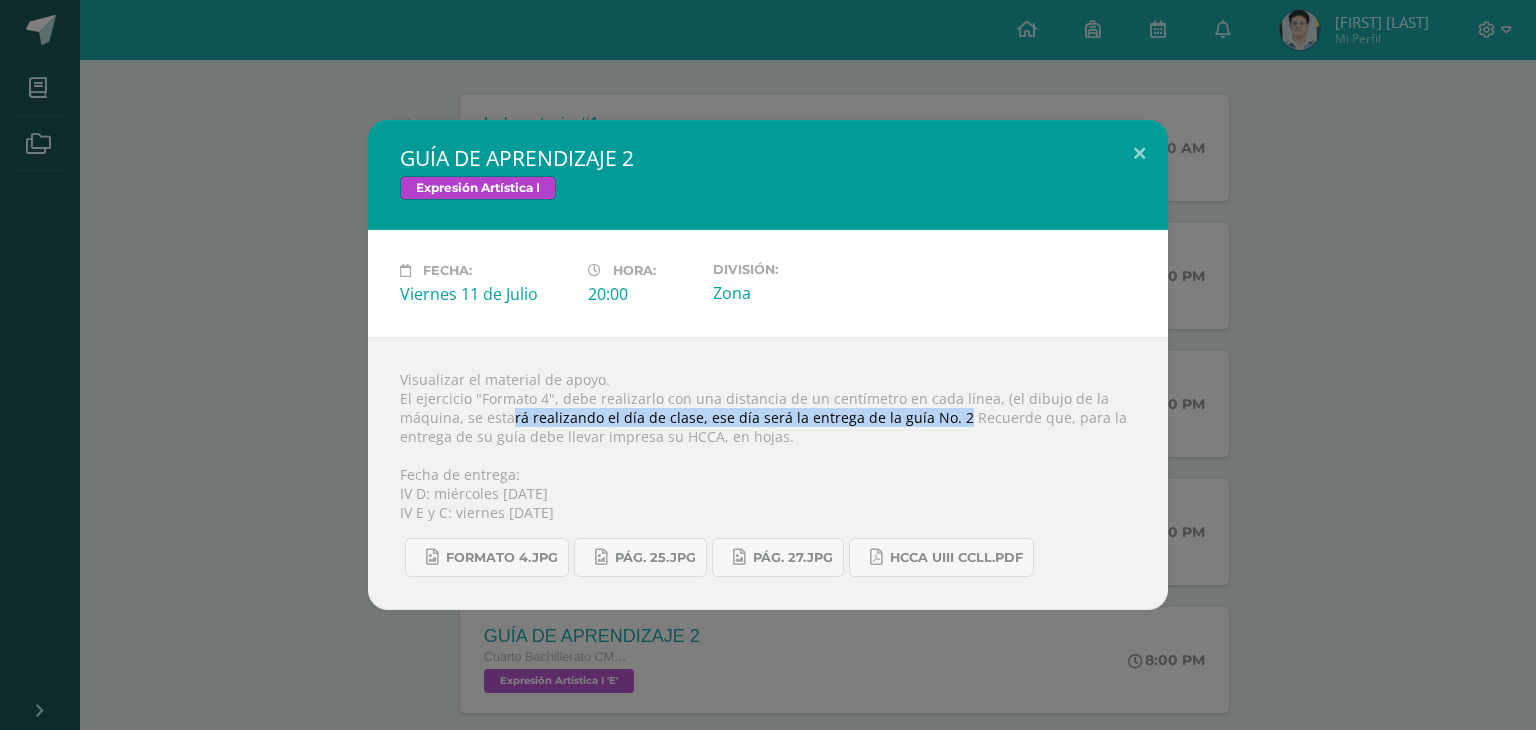 drag, startPoint x: 510, startPoint y: 414, endPoint x: 843, endPoint y: 409, distance: 333.03754 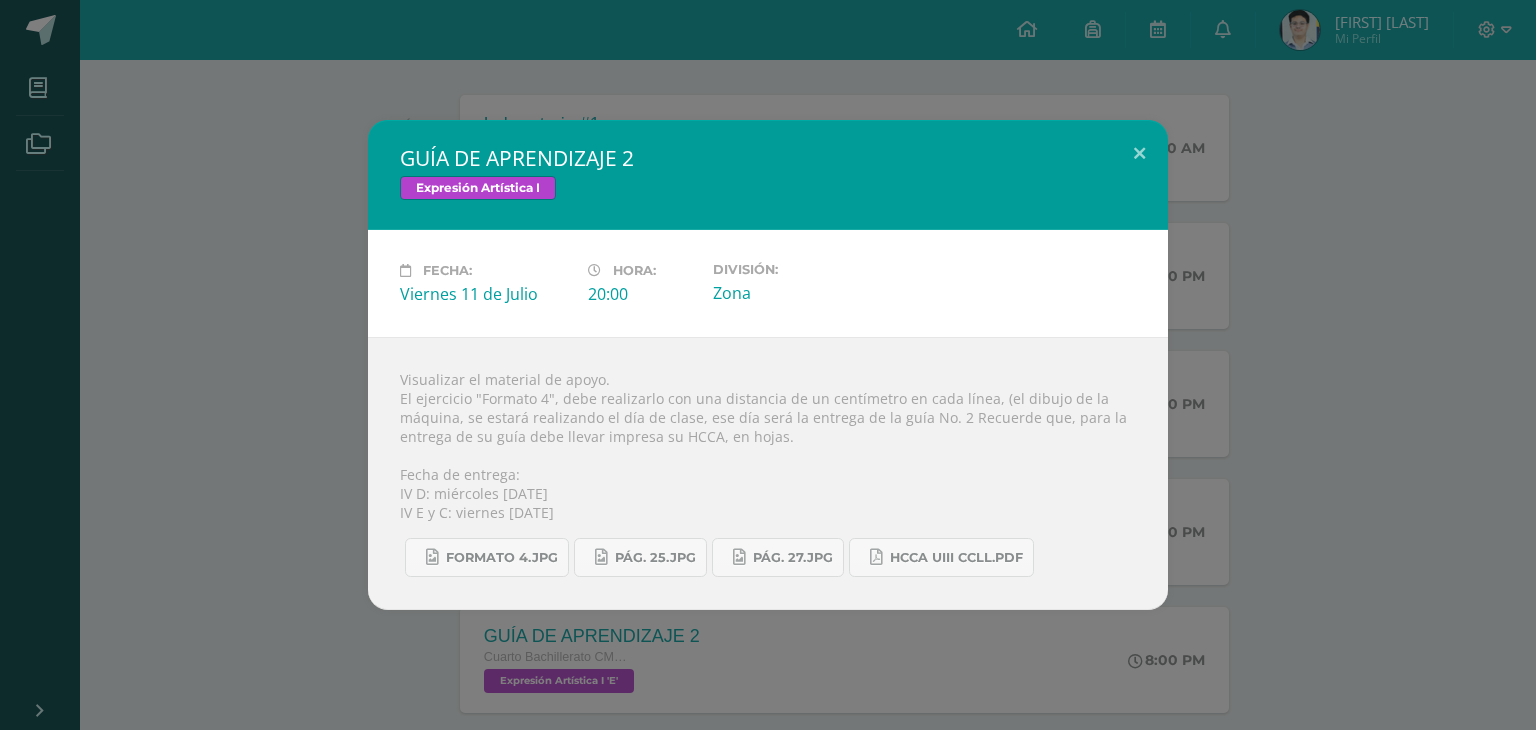 drag, startPoint x: 535, startPoint y: 396, endPoint x: 573, endPoint y: 376, distance: 42.941822 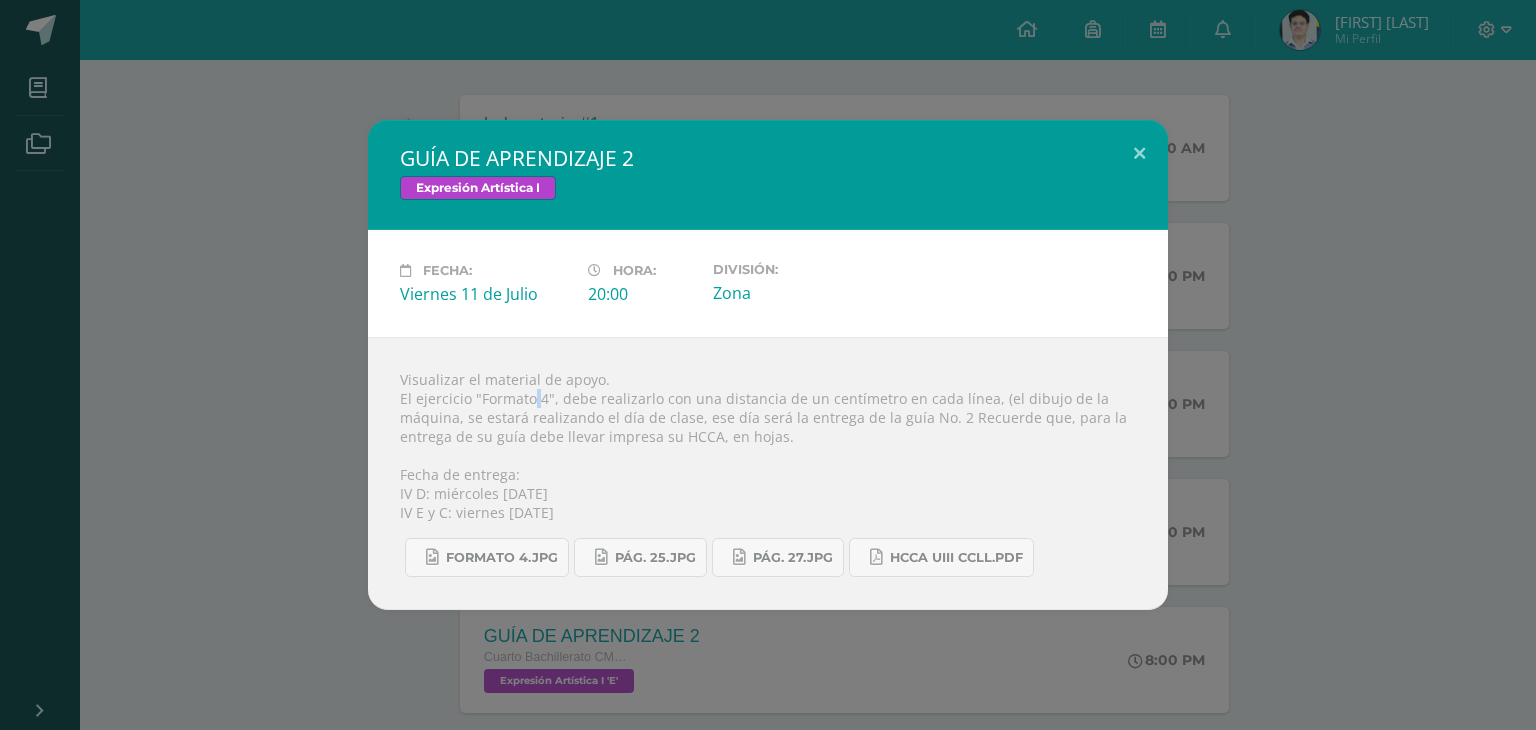 drag, startPoint x: 580, startPoint y: 374, endPoint x: 605, endPoint y: 425, distance: 56.797886 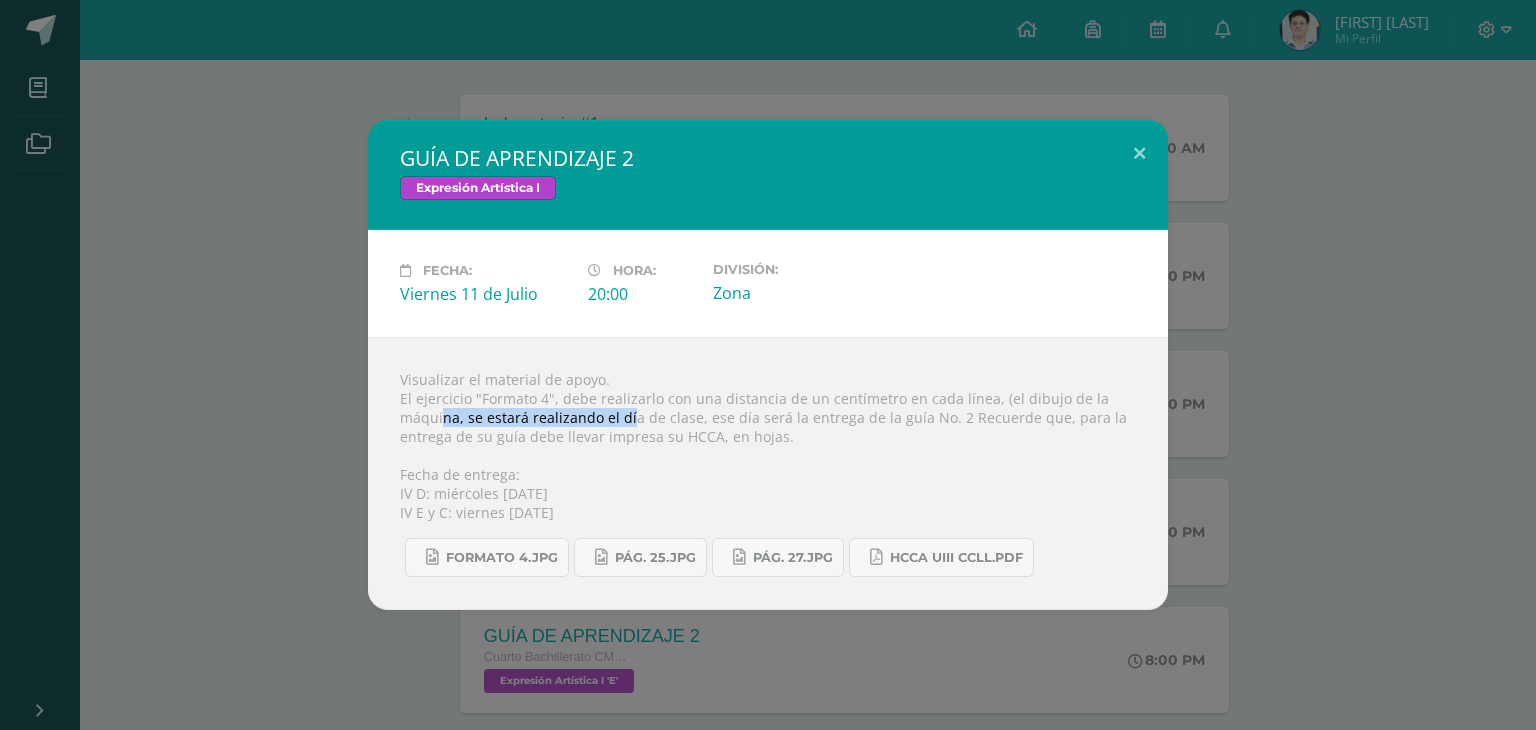 drag, startPoint x: 444, startPoint y: 425, endPoint x: 626, endPoint y: 425, distance: 182 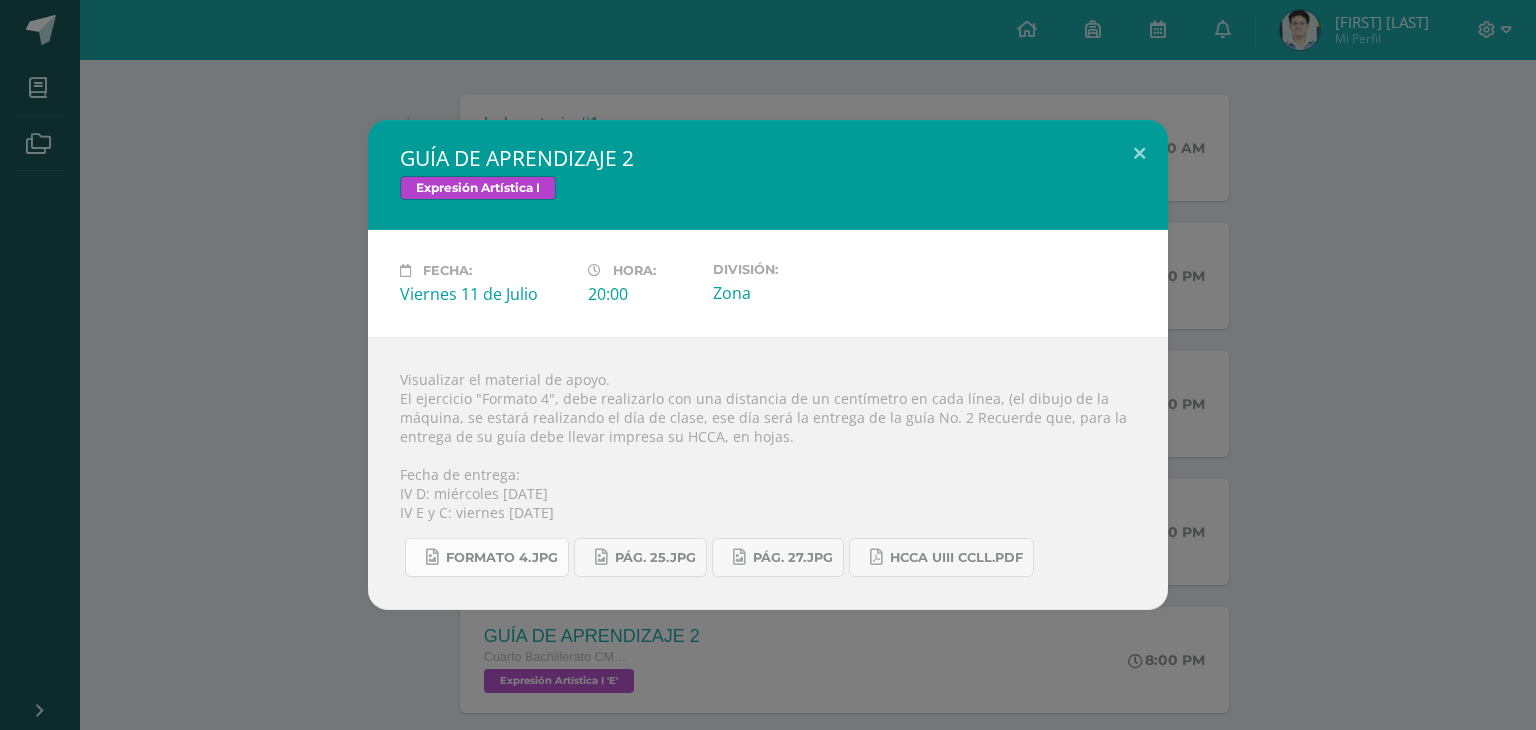 click on "Formato 4.jpg" at bounding box center (487, 557) 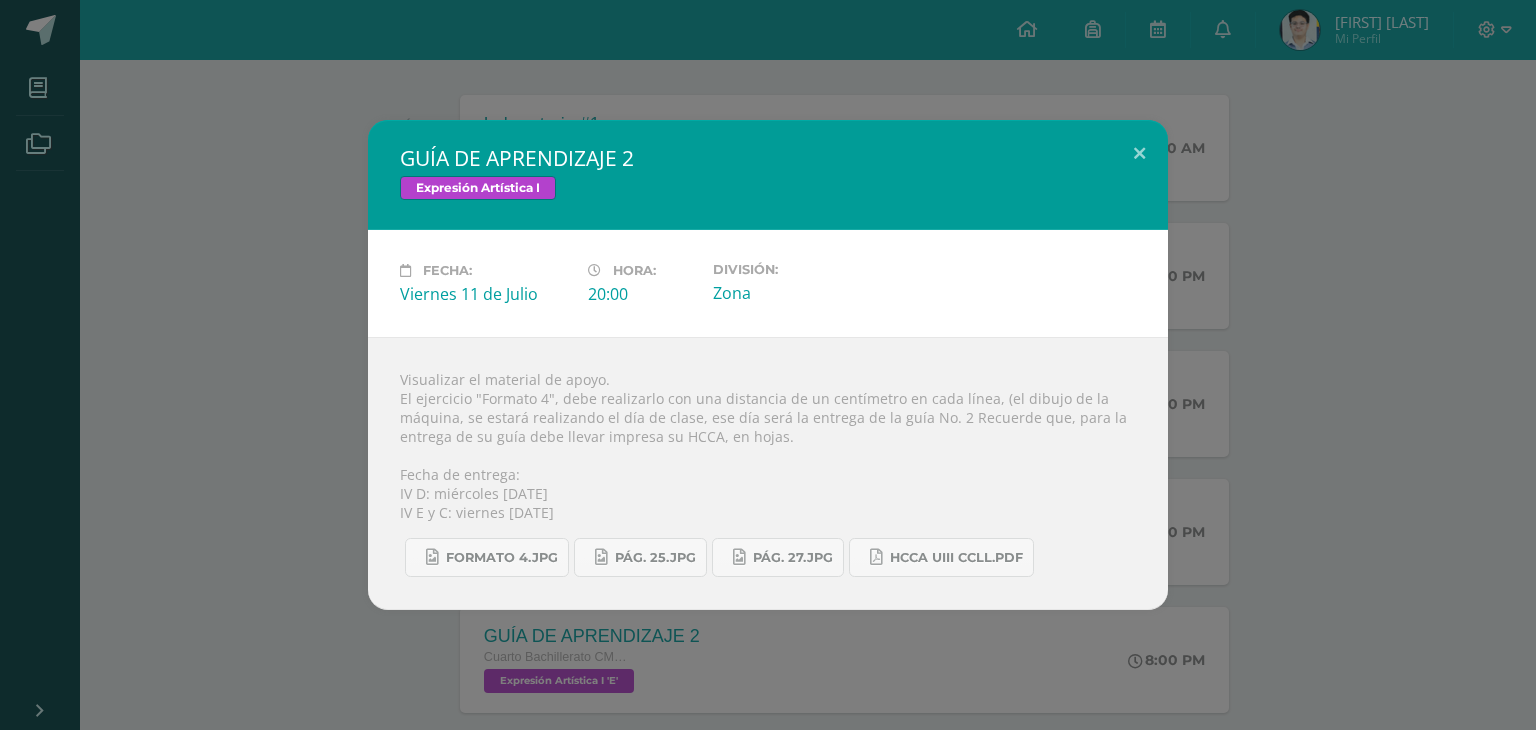 click on "GUÍA DE APRENDIZAJE 2
Expresión Artística I
Fecha:
Viernes [DATE]
Hora:
20:00
División:" at bounding box center (768, 365) 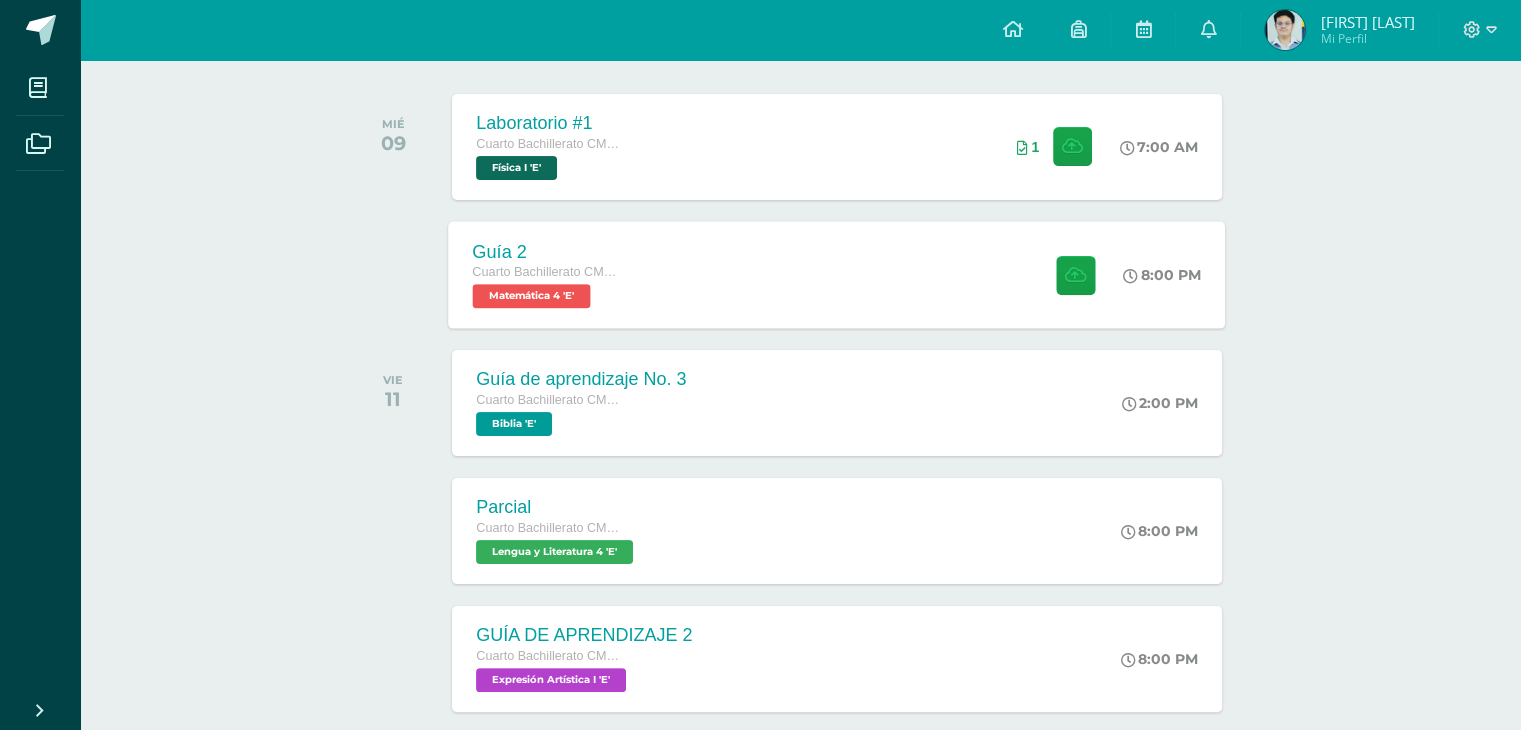 scroll, scrollTop: 100, scrollLeft: 0, axis: vertical 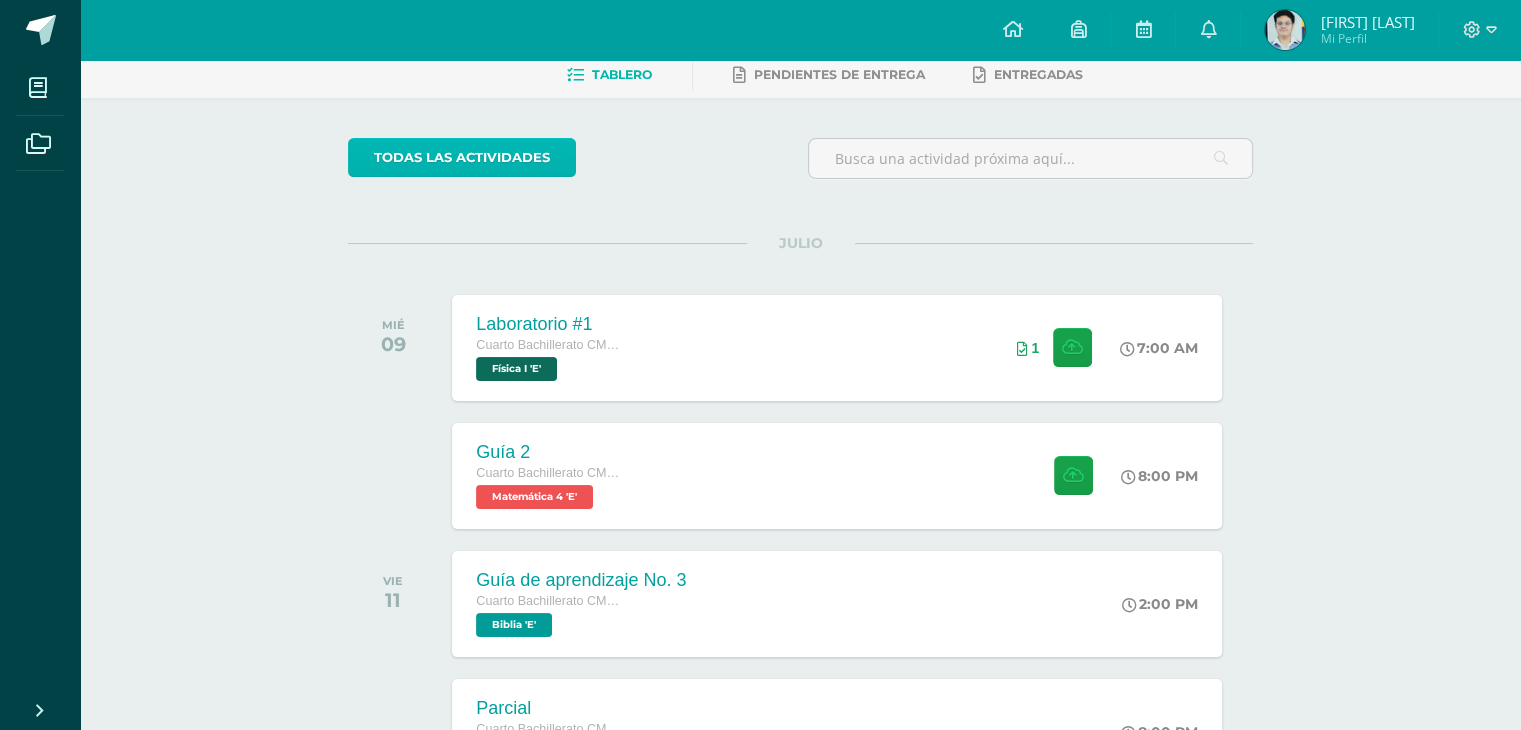 click on "todas las Actividades" at bounding box center (462, 157) 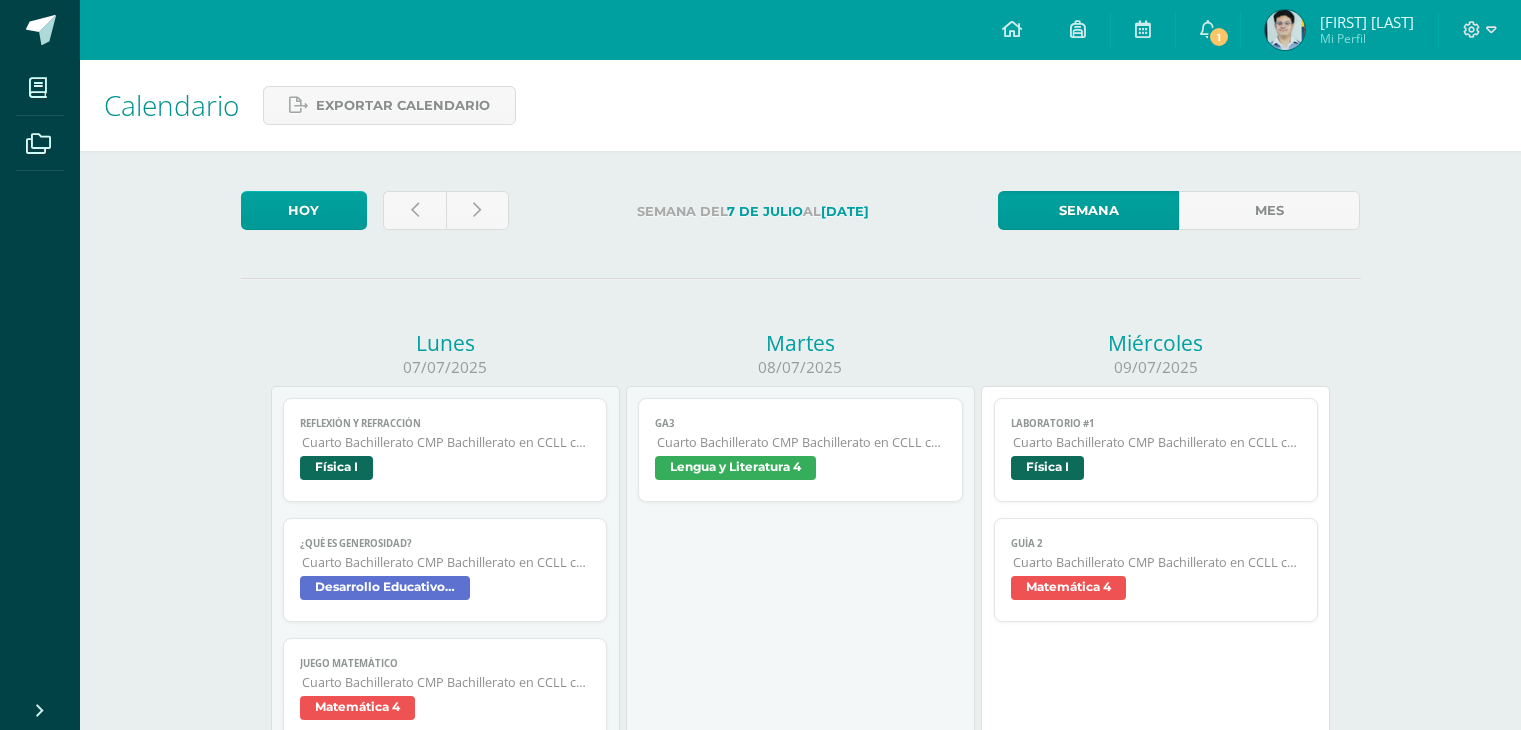 scroll, scrollTop: 0, scrollLeft: 0, axis: both 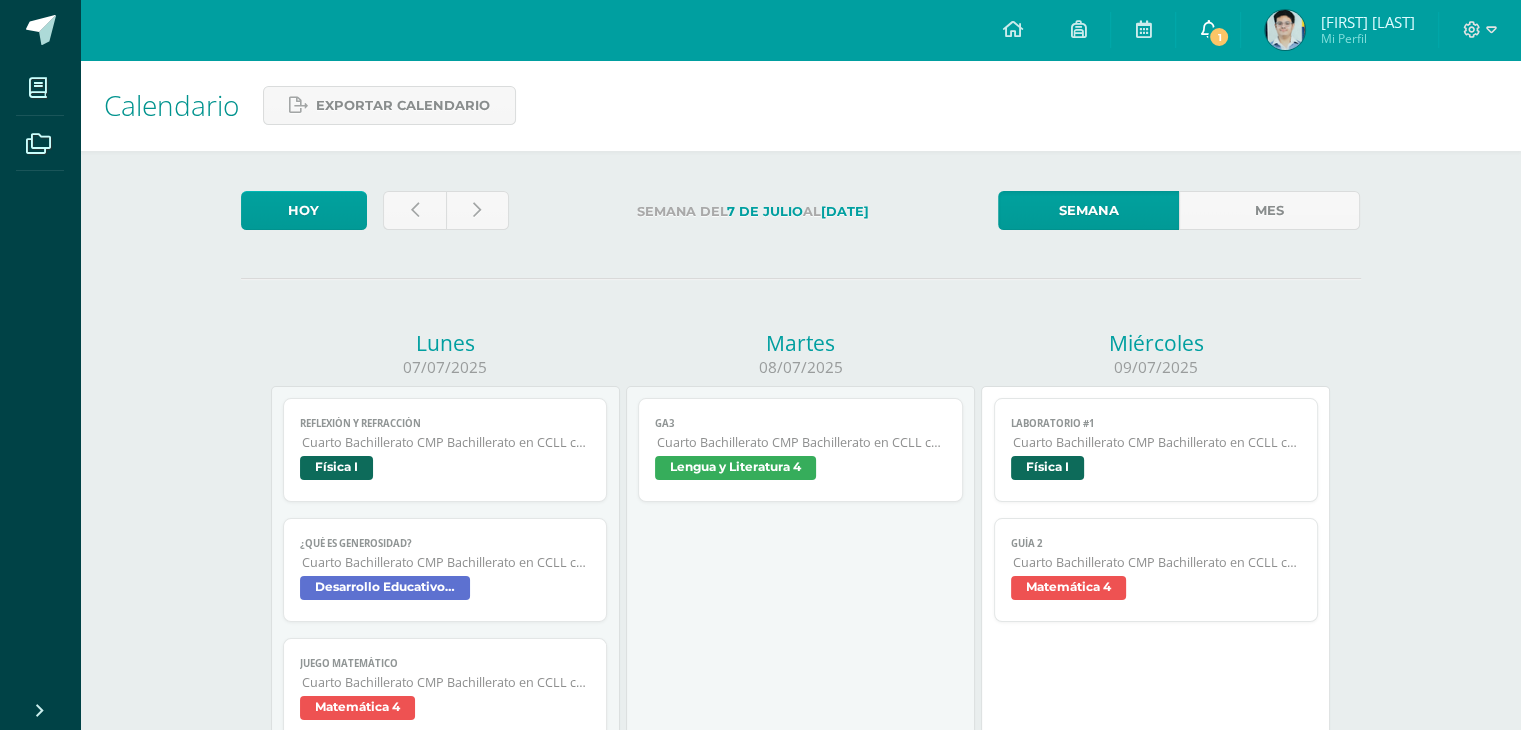 click on "1" at bounding box center (1208, 30) 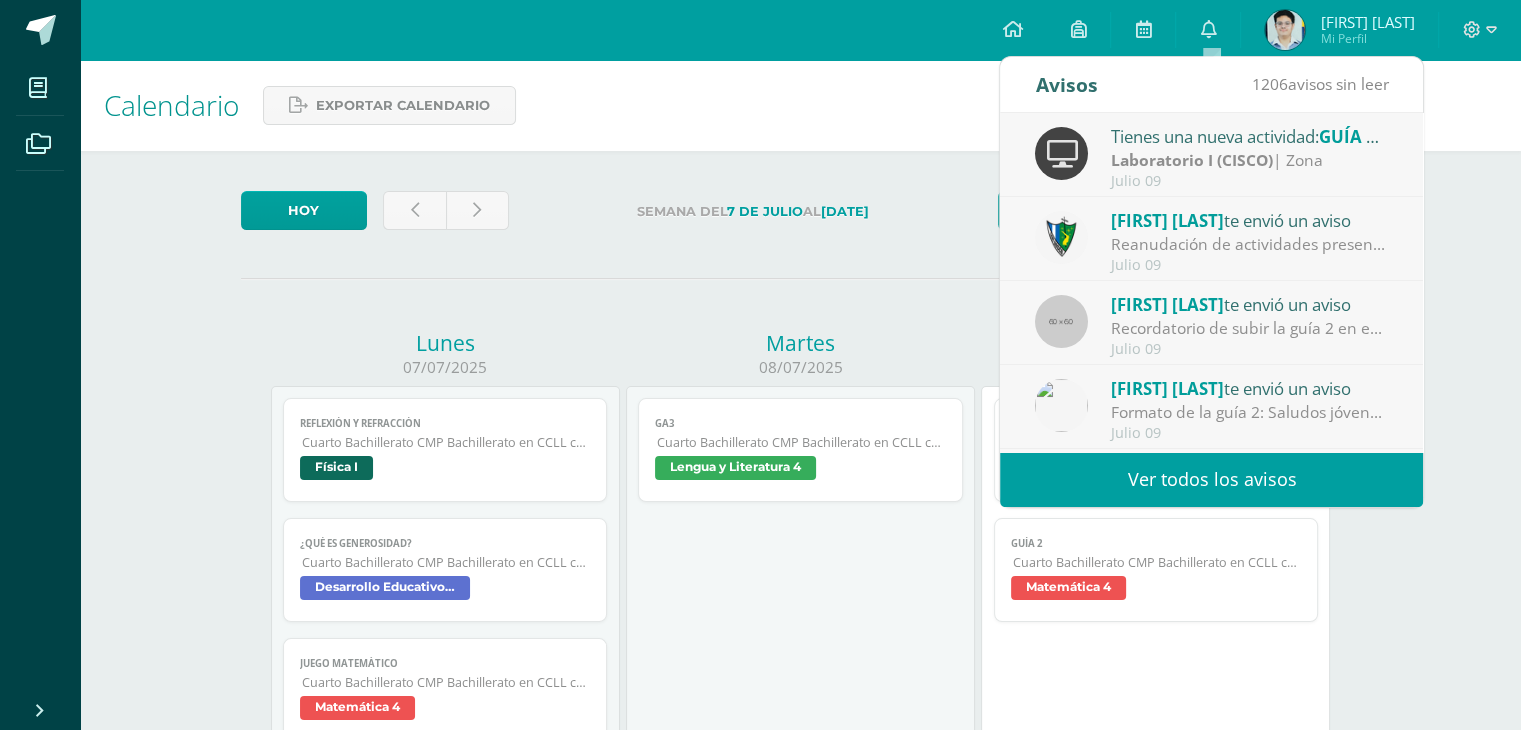 click on "Laboratorio I (CISCO)" at bounding box center [1192, 160] 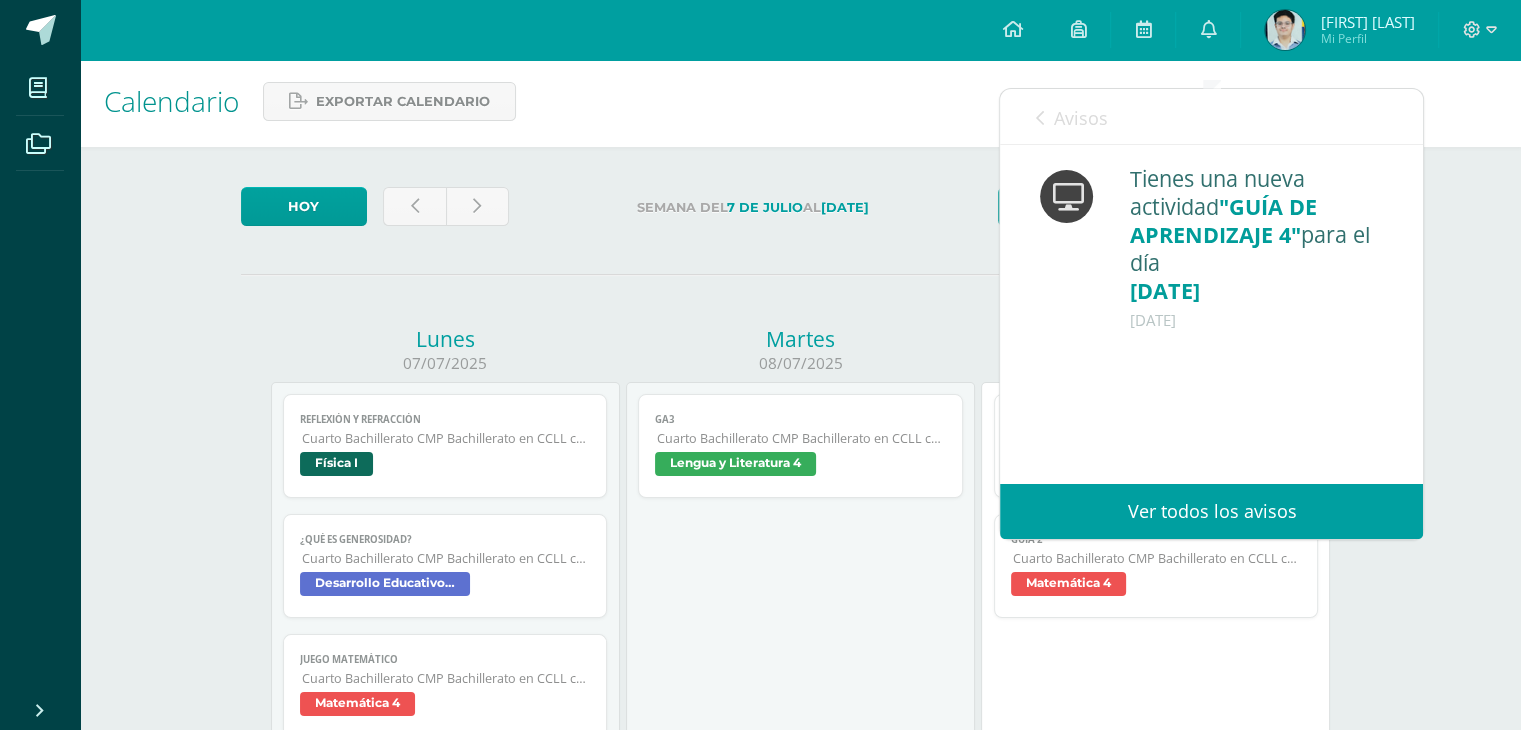 scroll, scrollTop: 0, scrollLeft: 0, axis: both 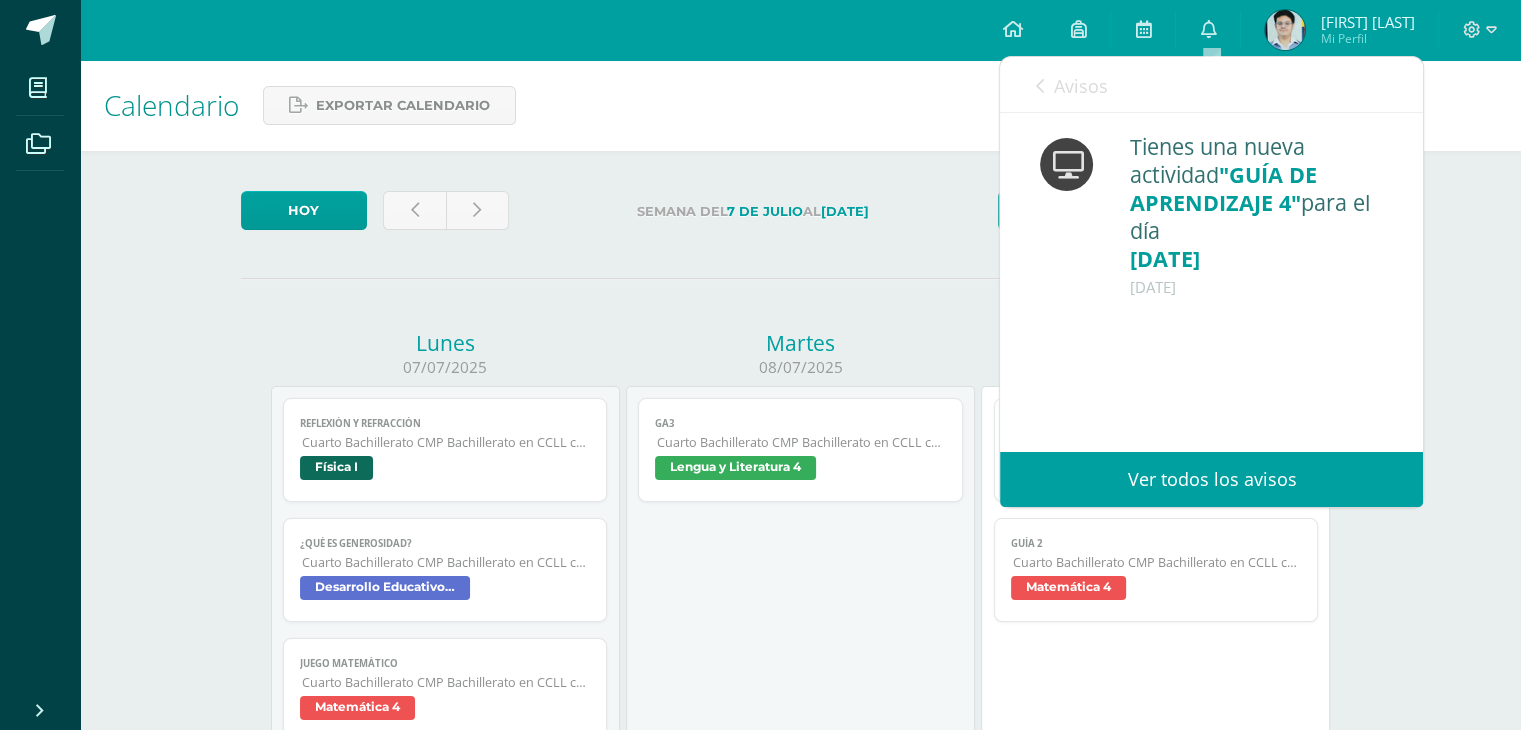 click on "Avisos" at bounding box center [1080, 86] 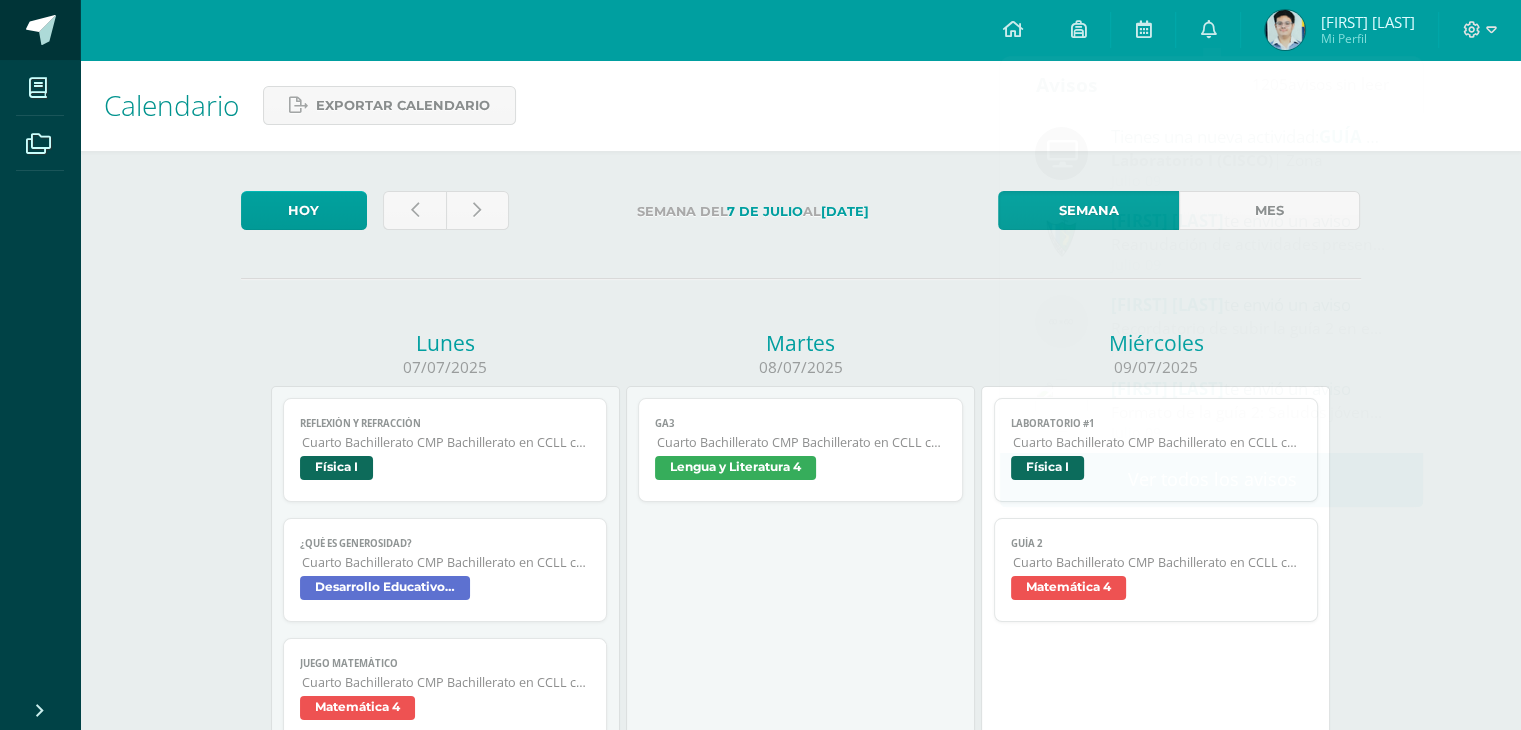 click at bounding box center (41, 30) 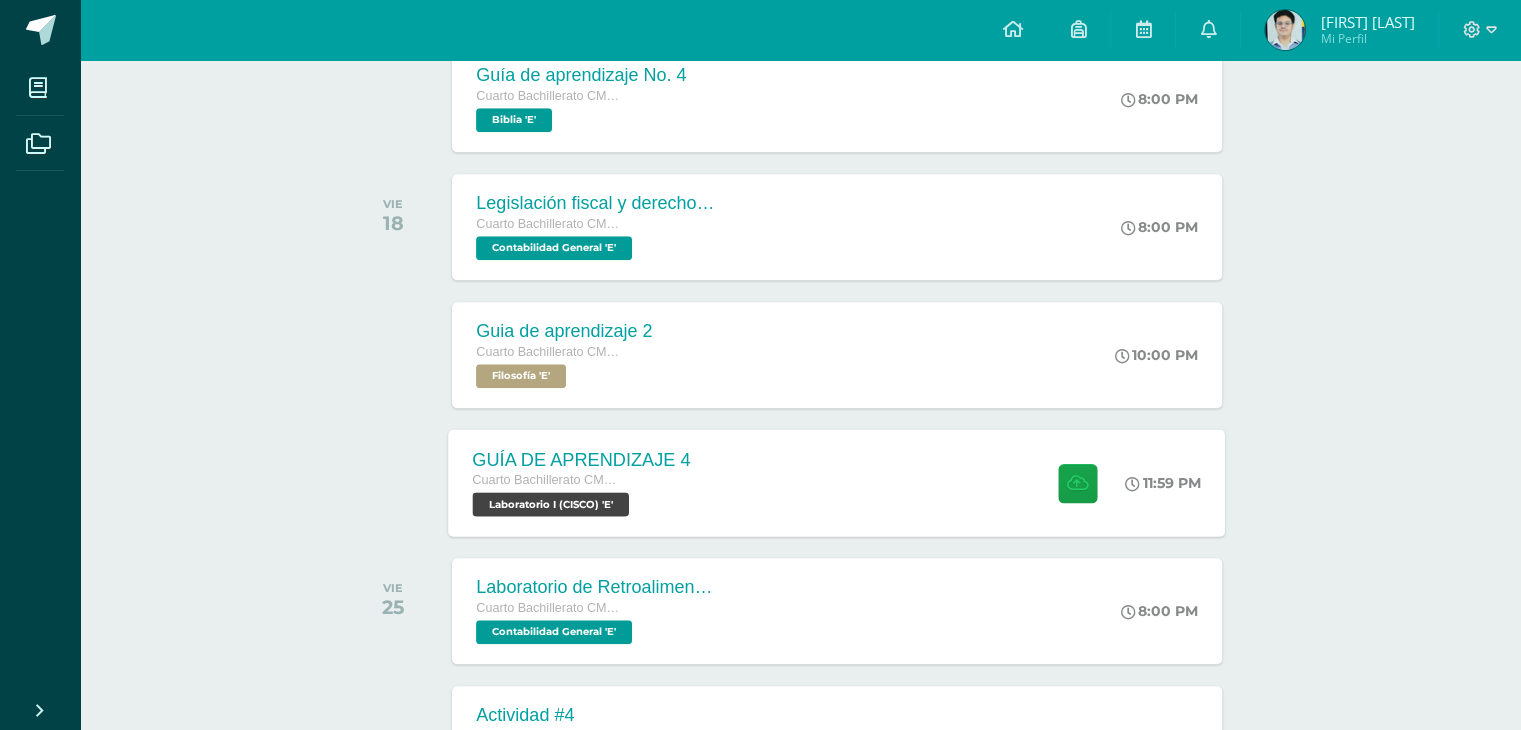 scroll, scrollTop: 1804, scrollLeft: 0, axis: vertical 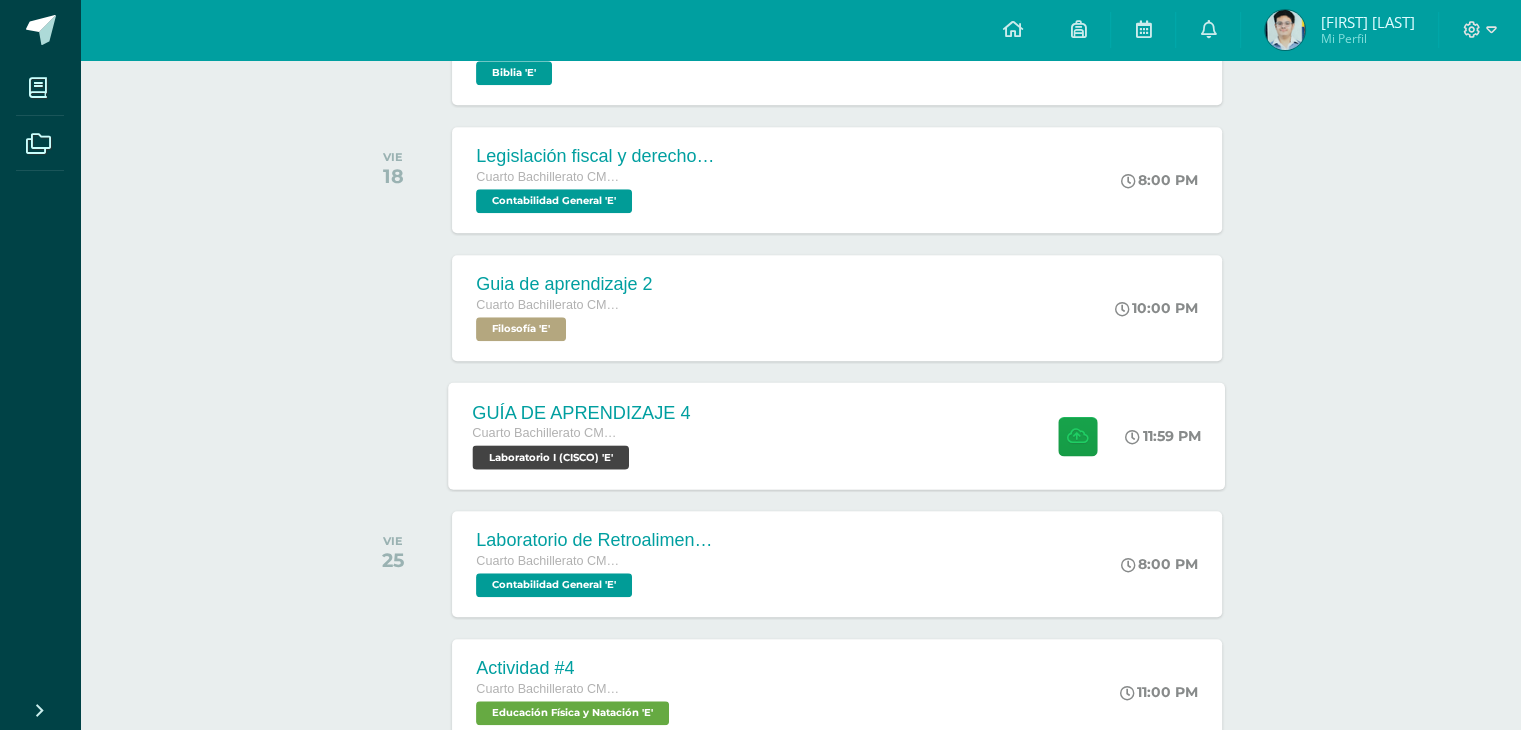 click on "Laboratorio I (CISCO) 'E'" at bounding box center [551, 457] 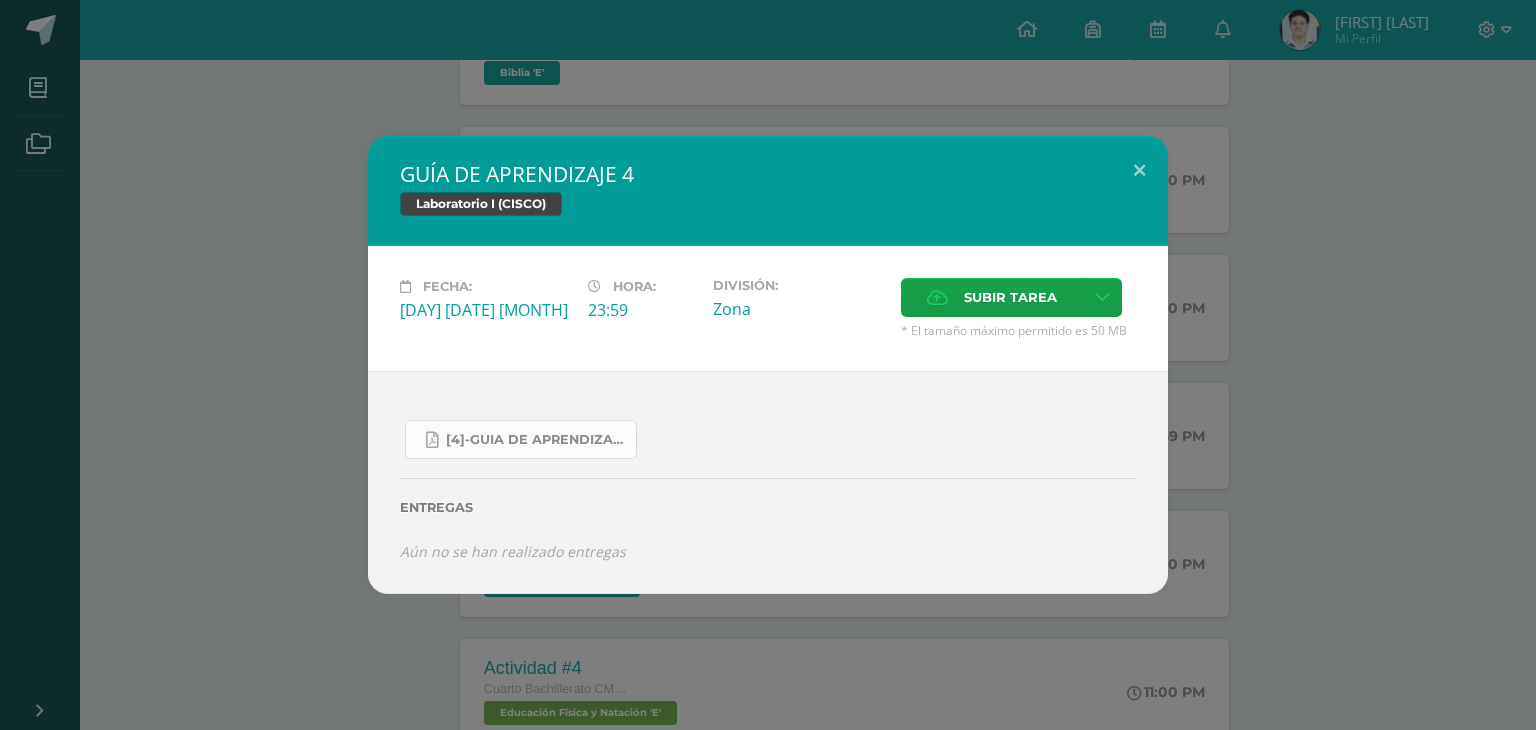 click on "[4]-GUIA DE APRENDIZAJE 4 IV BACH CISCO UNIDAD 4.pdf" at bounding box center [536, 440] 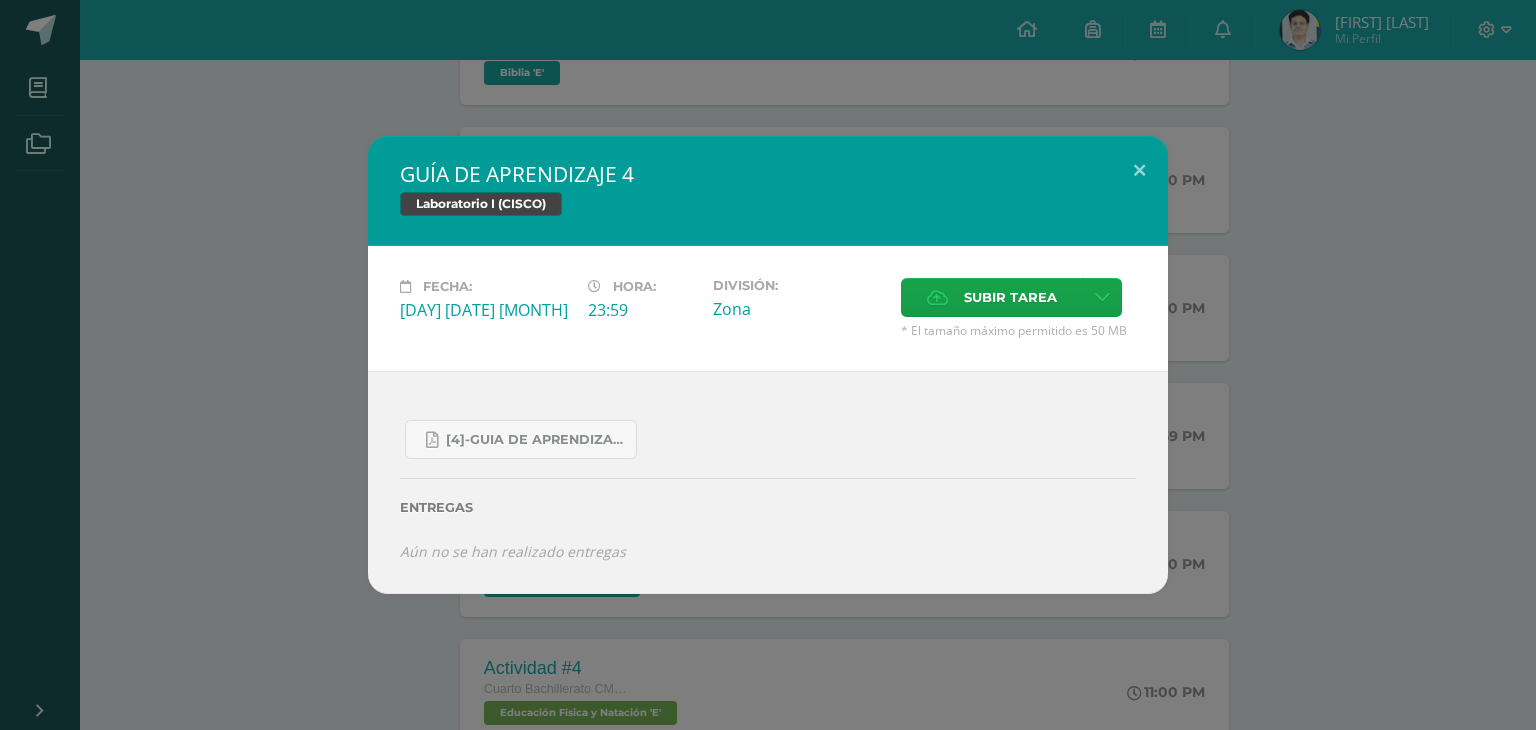 click on "GUÍA DE APRENDIZAJE 4
Laboratorio I (CISCO)
Fecha:
Viernes 18 de Julio
Hora:
23:59
División:
Cancelar" at bounding box center [768, 364] 